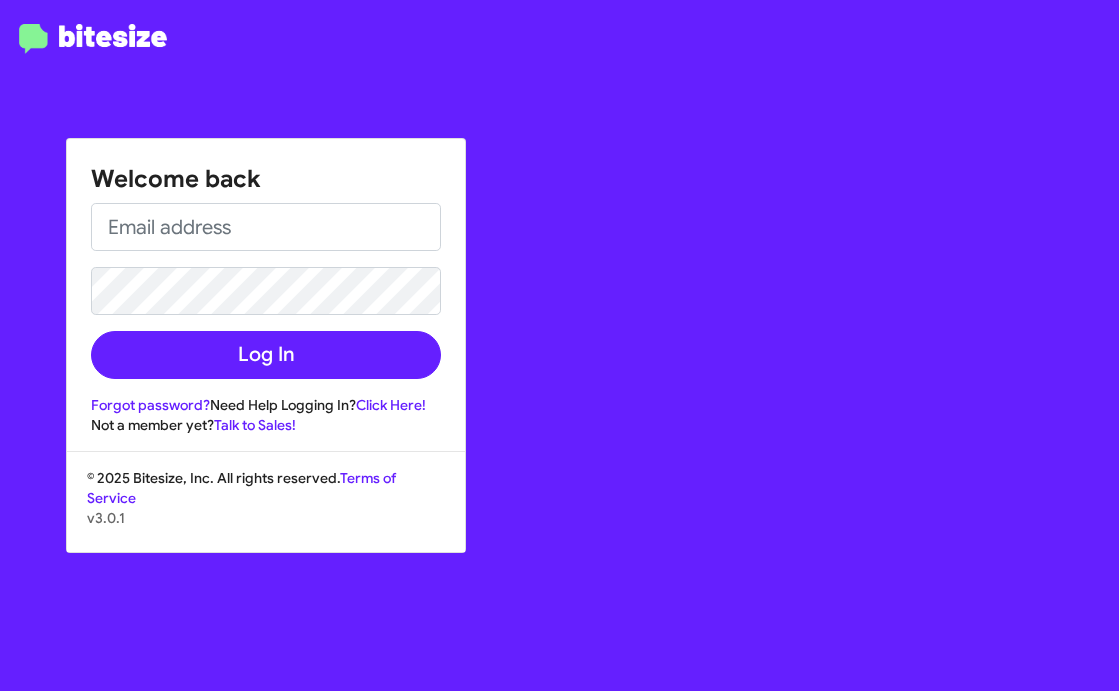 scroll, scrollTop: 0, scrollLeft: 0, axis: both 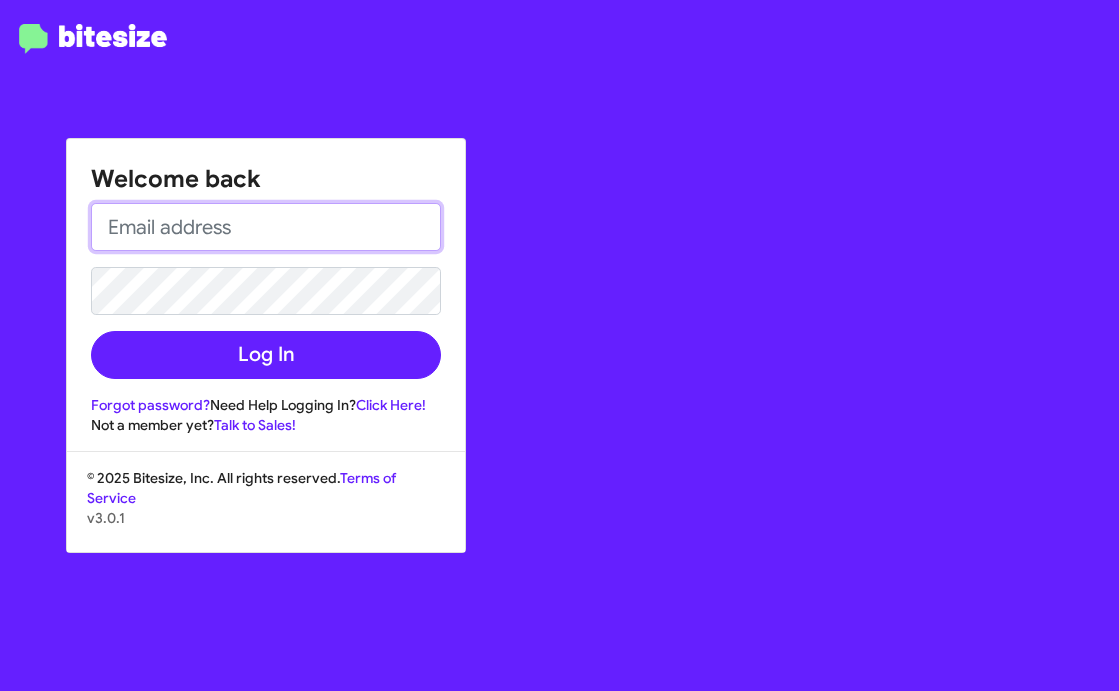 click at bounding box center [266, 227] 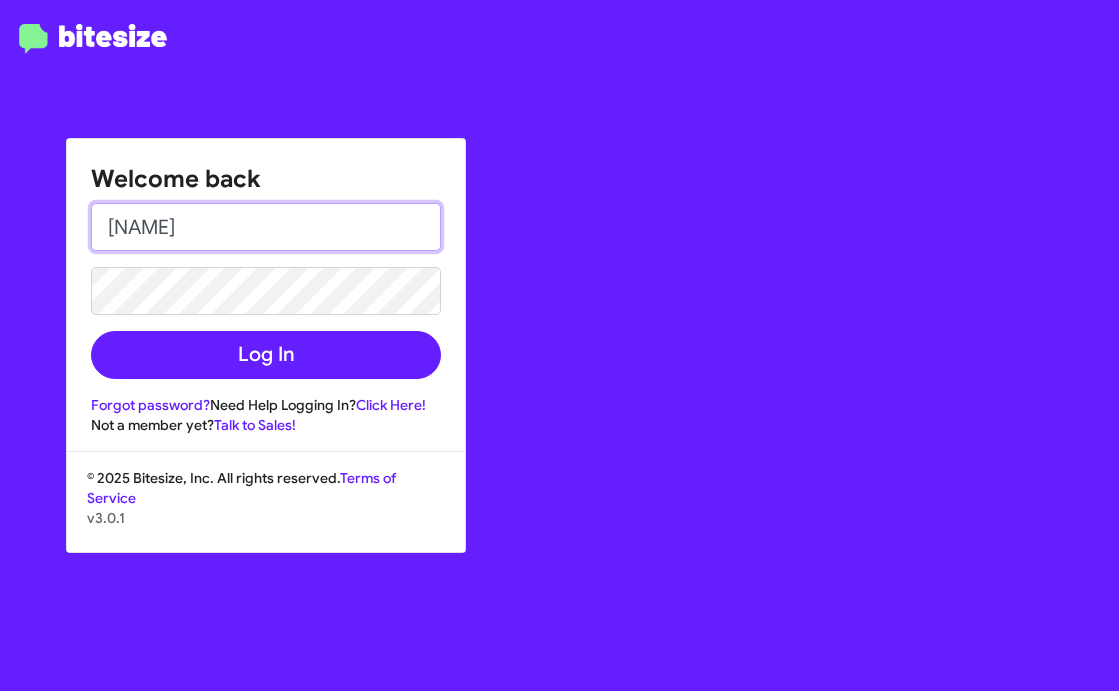 type on "[NAME]" 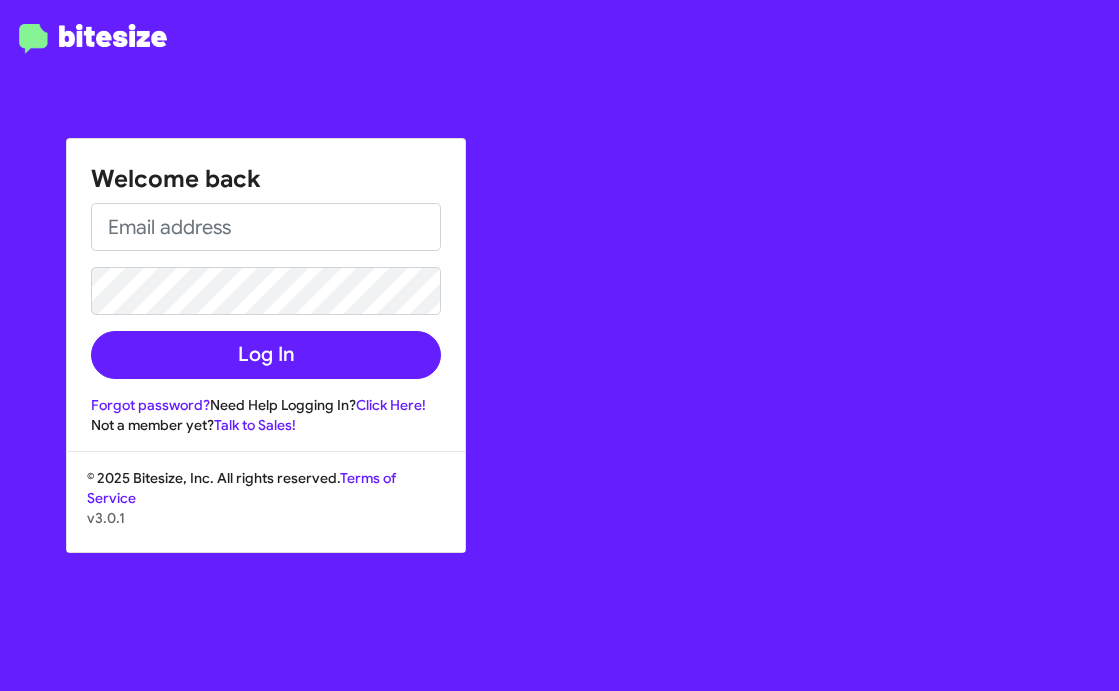scroll, scrollTop: 0, scrollLeft: 0, axis: both 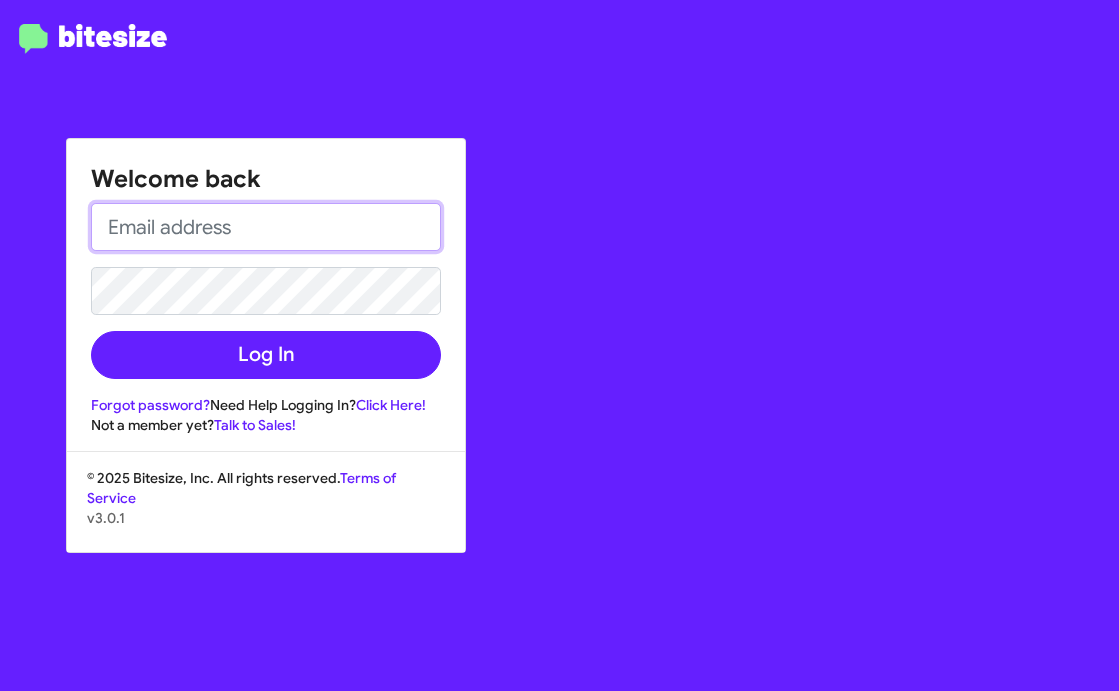 click at bounding box center [266, 227] 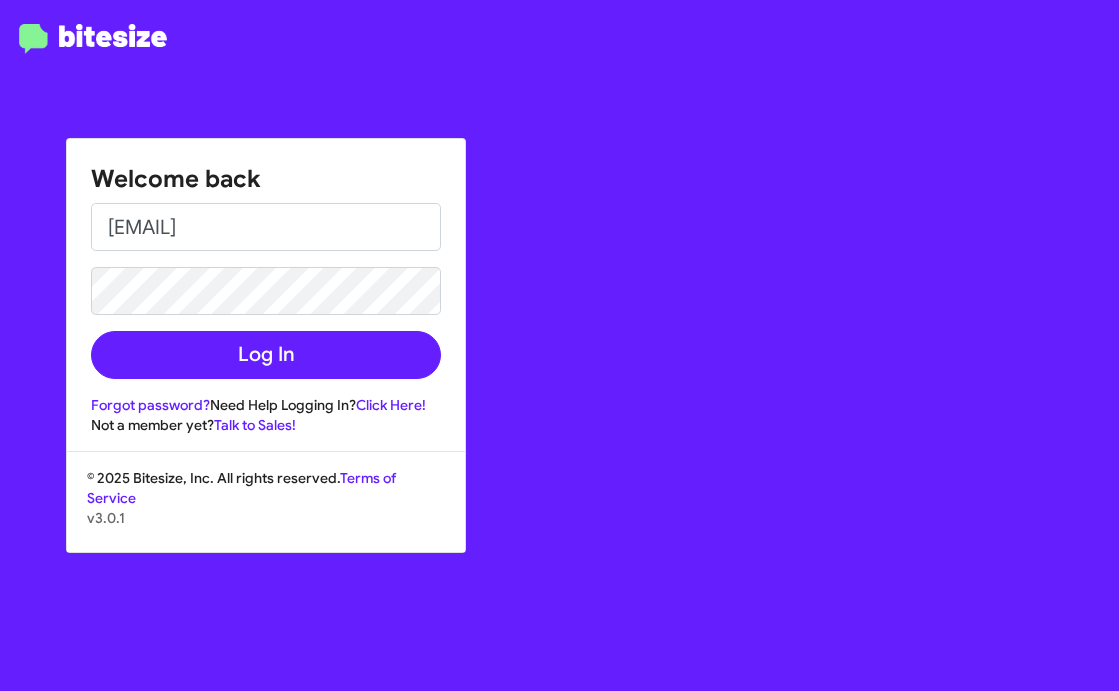 click on "[EMAIL]" at bounding box center [266, 227] 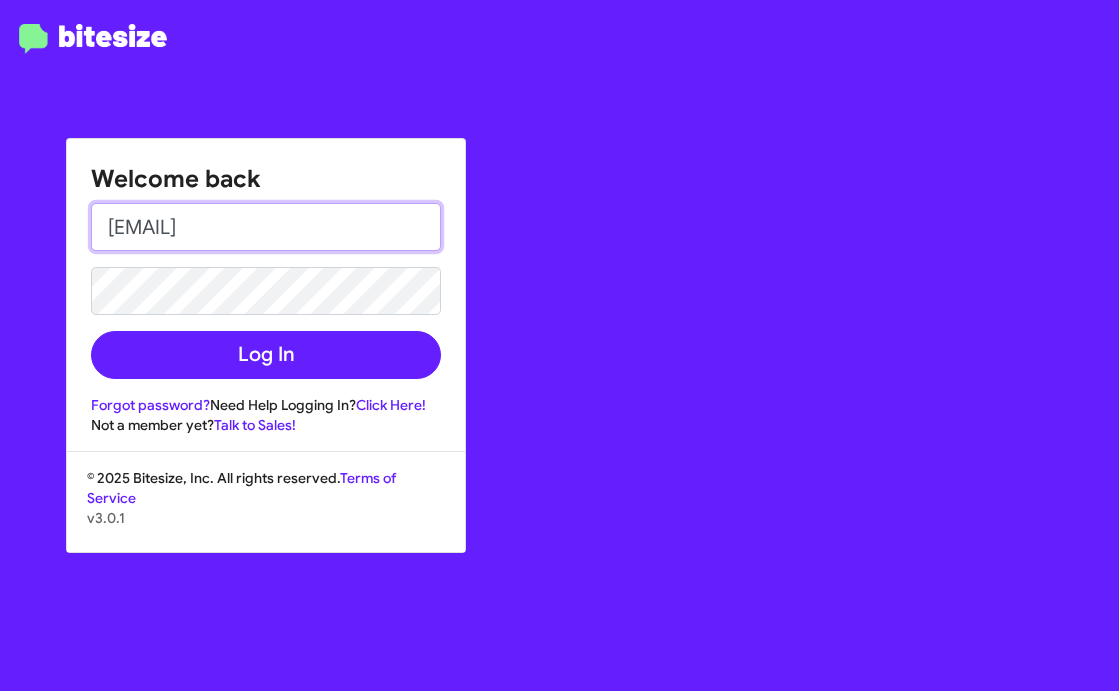 click on "Log In" 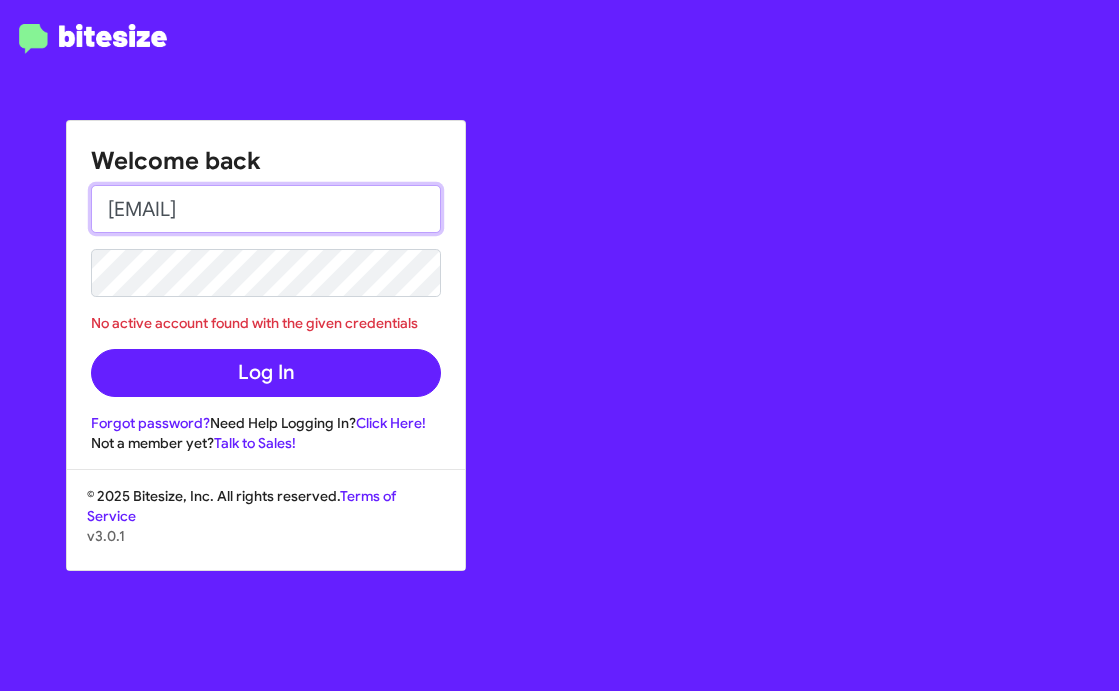 click on "[EMAIL]" at bounding box center (266, 209) 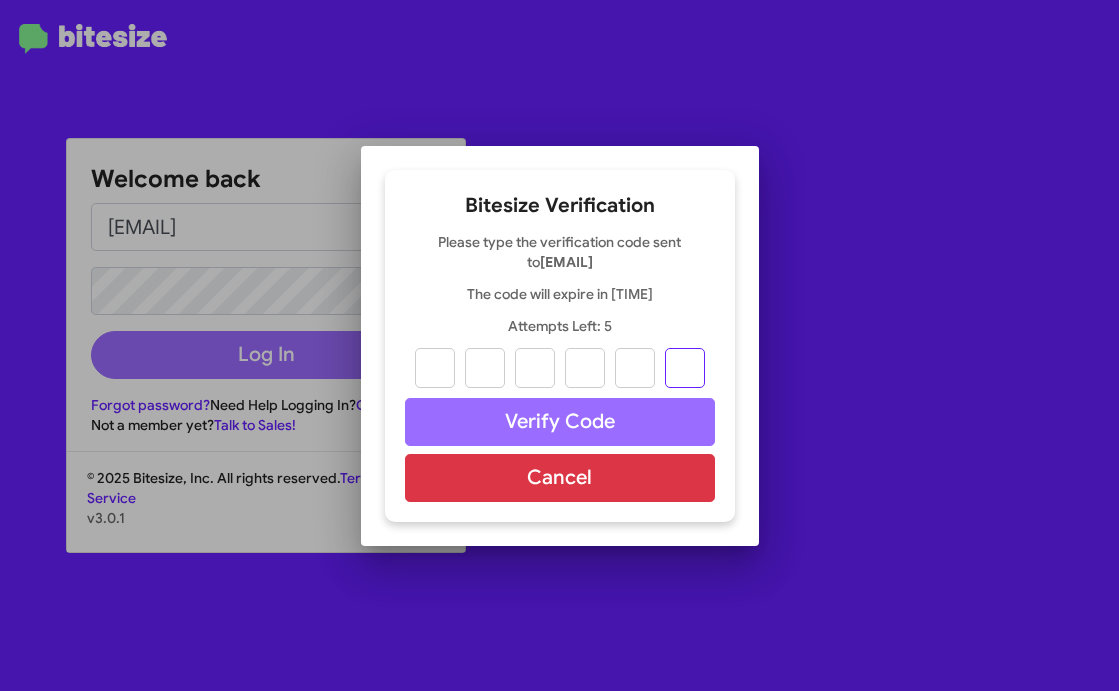 paste on "6" 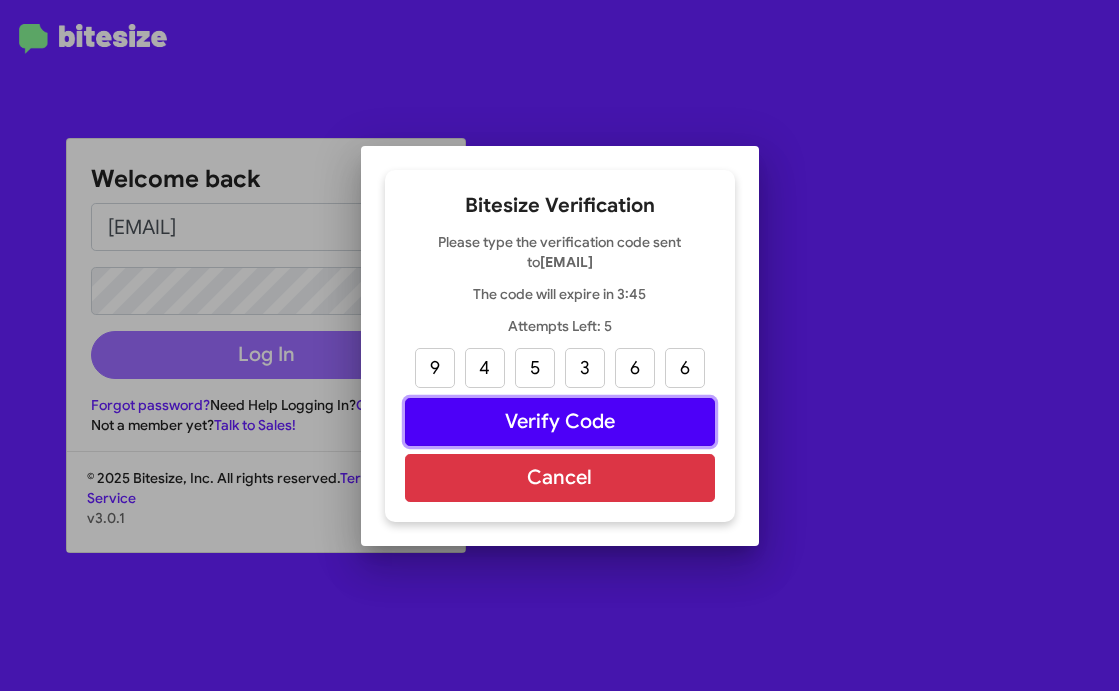 click on "Verify Code" at bounding box center [560, 422] 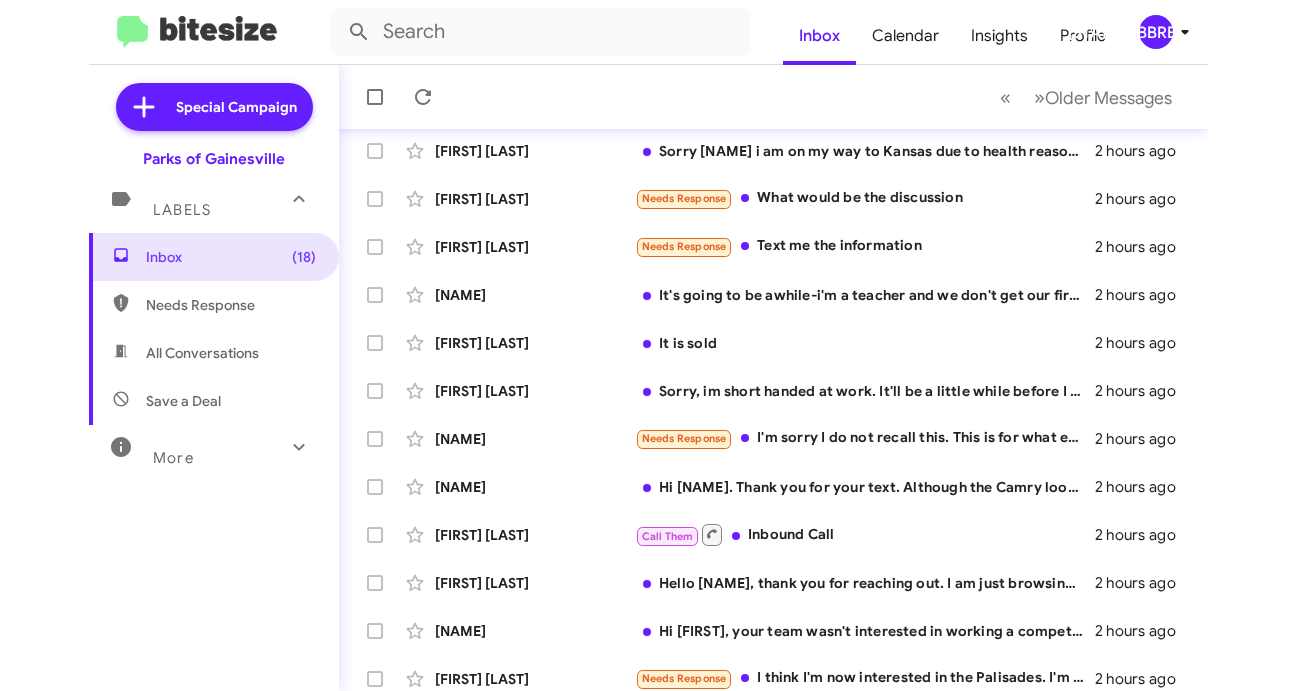 scroll, scrollTop: 470, scrollLeft: 0, axis: vertical 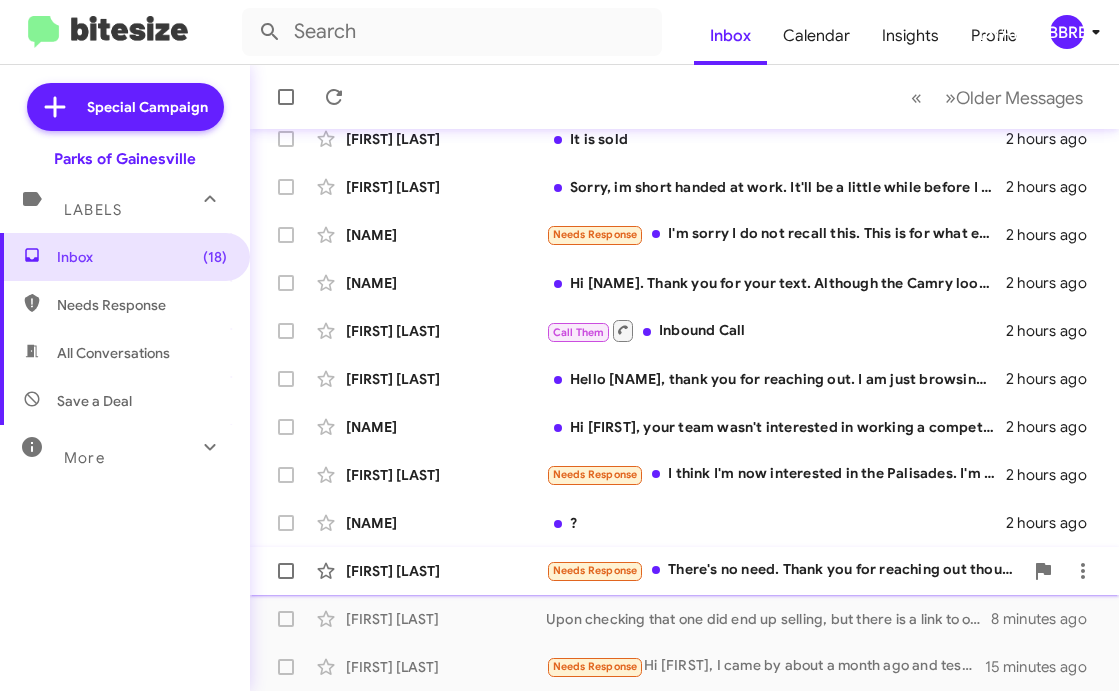 click on "[NAME] Needs Response There's no need. Thank you for reaching out though [TIME_AGO]" 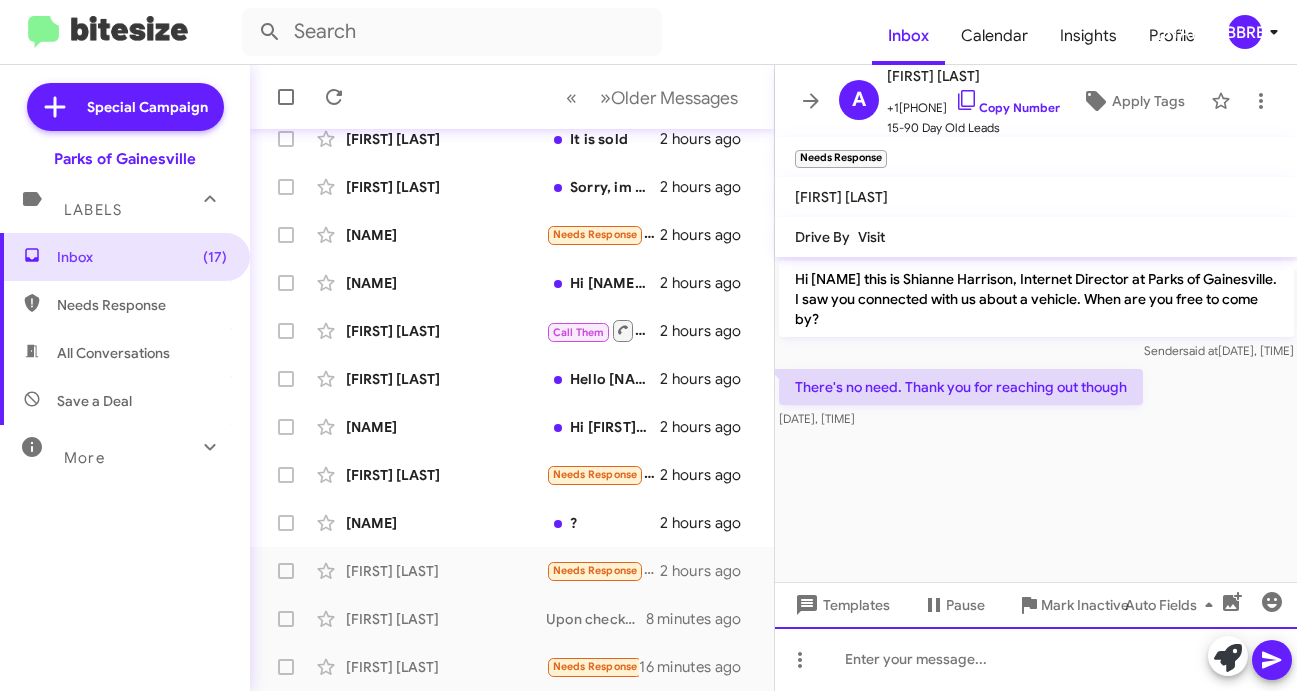 click 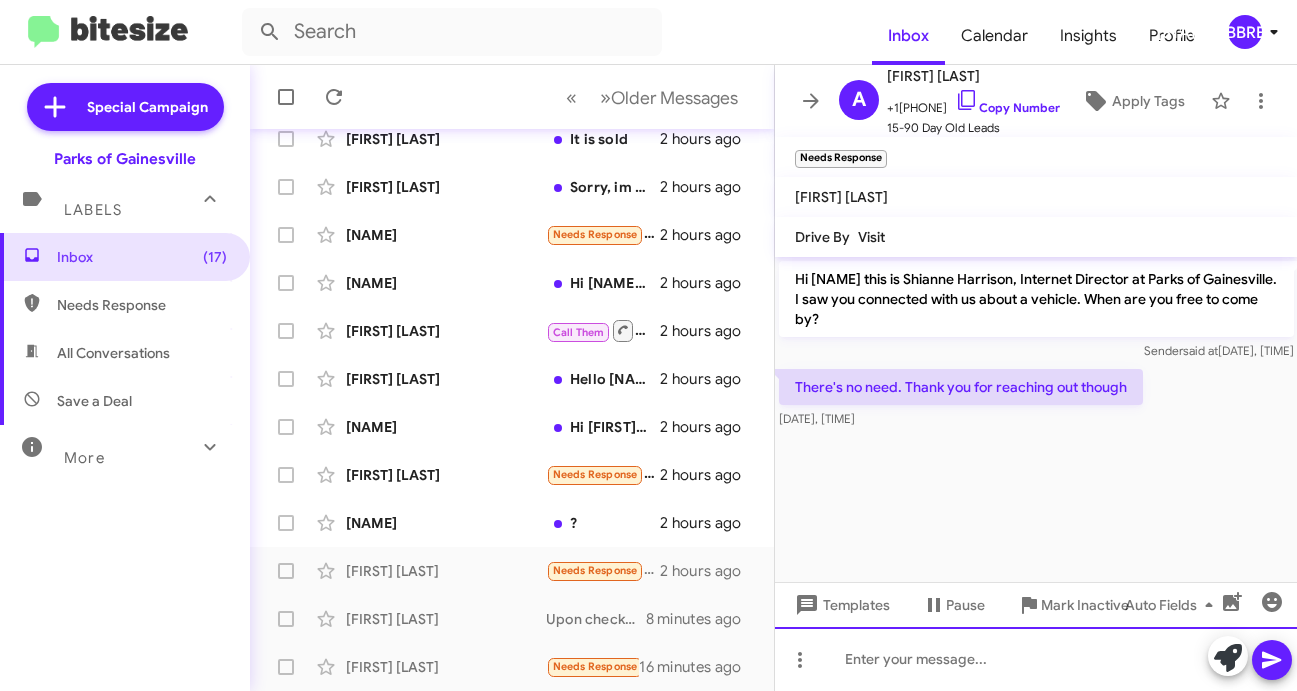 type 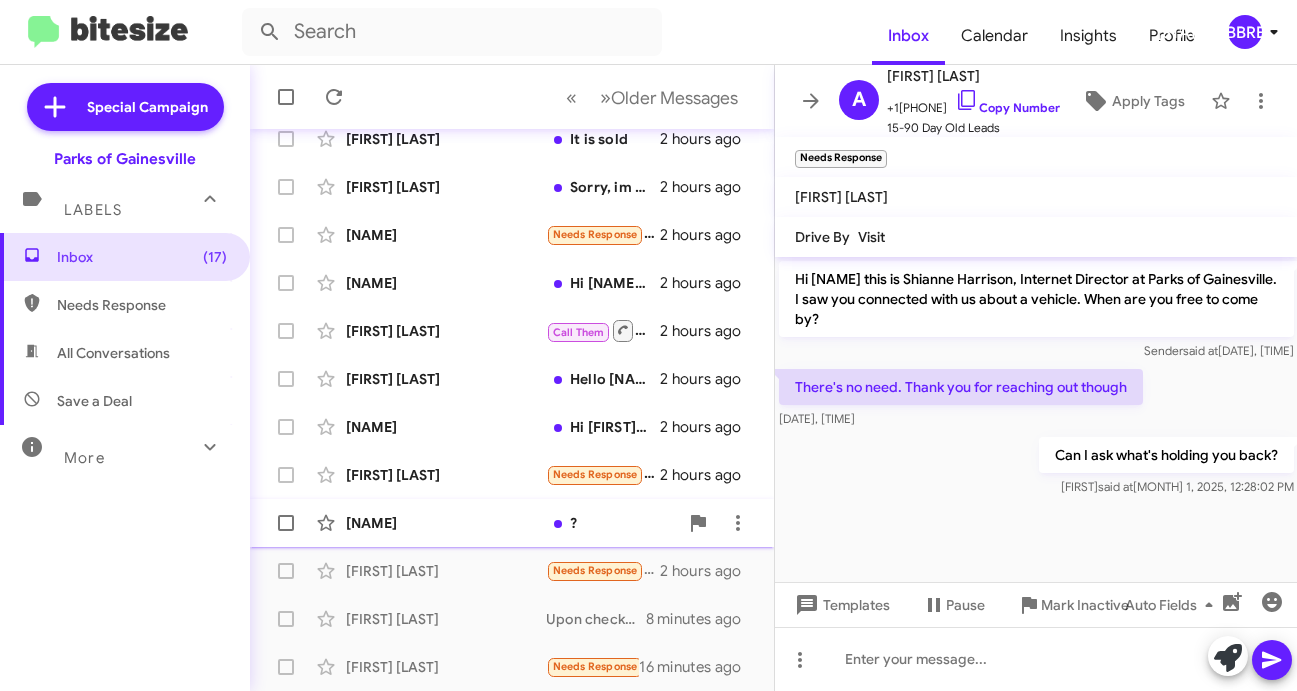 click on "[NAME]" 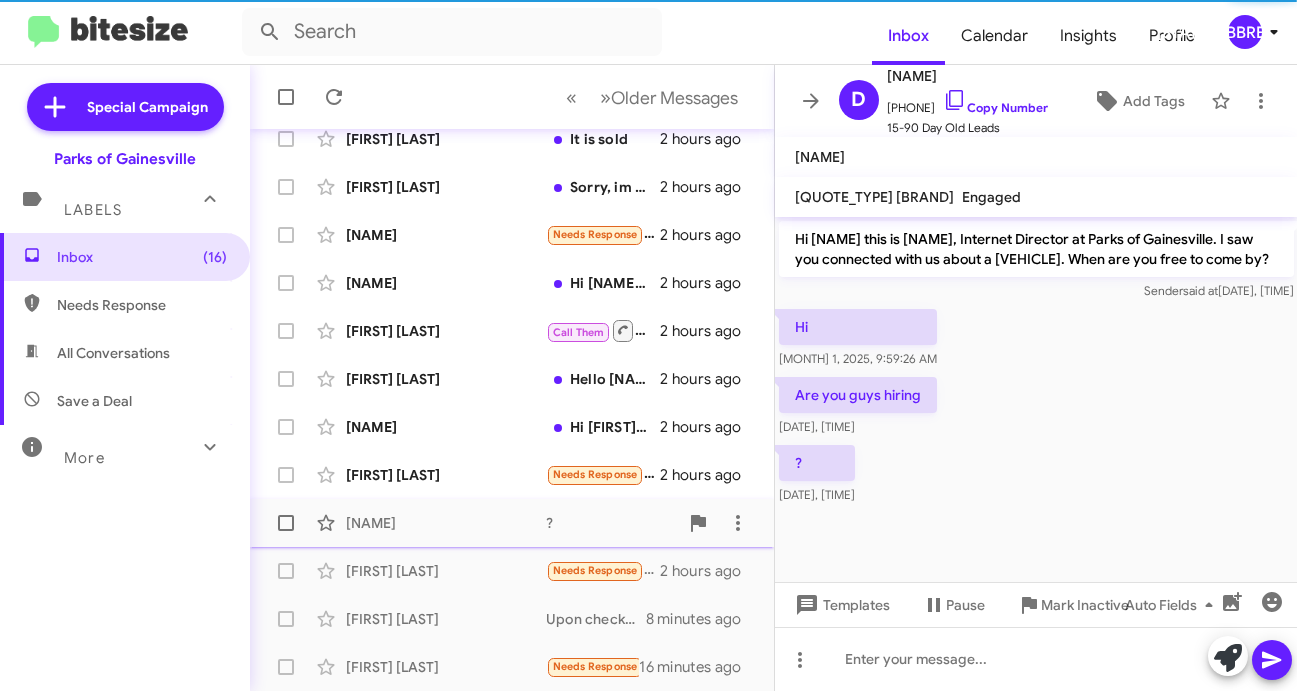scroll, scrollTop: 0, scrollLeft: 0, axis: both 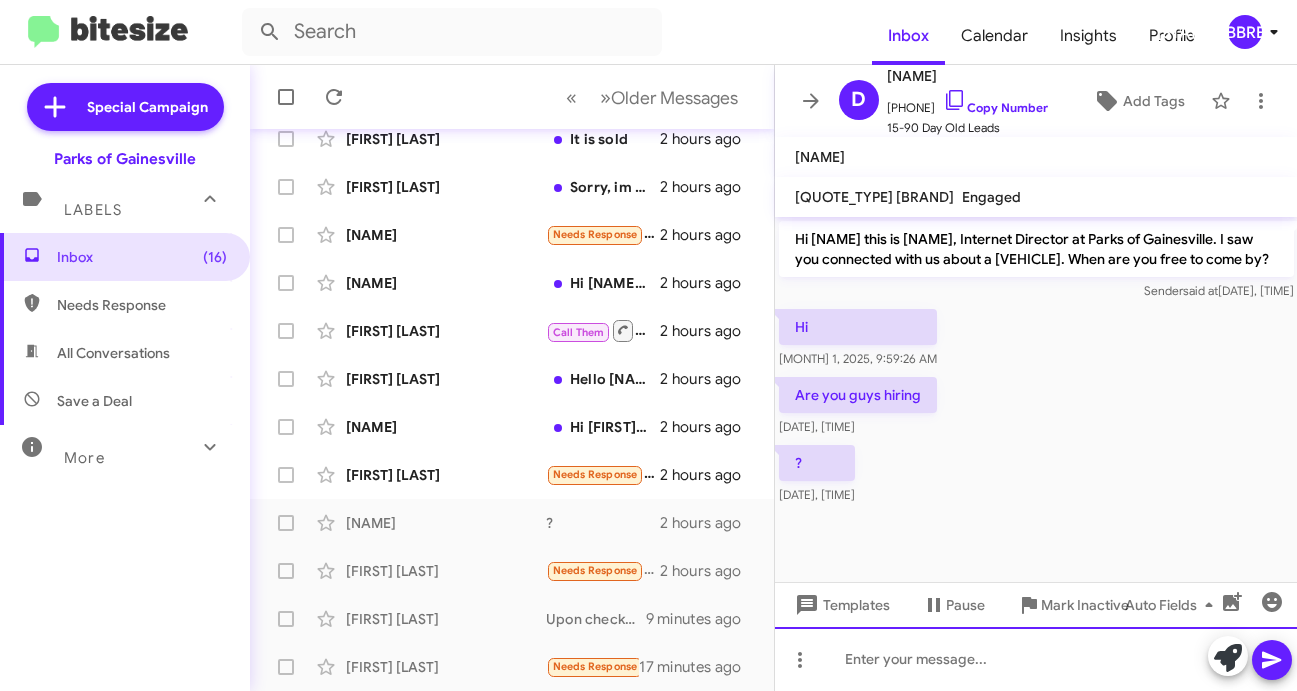 click 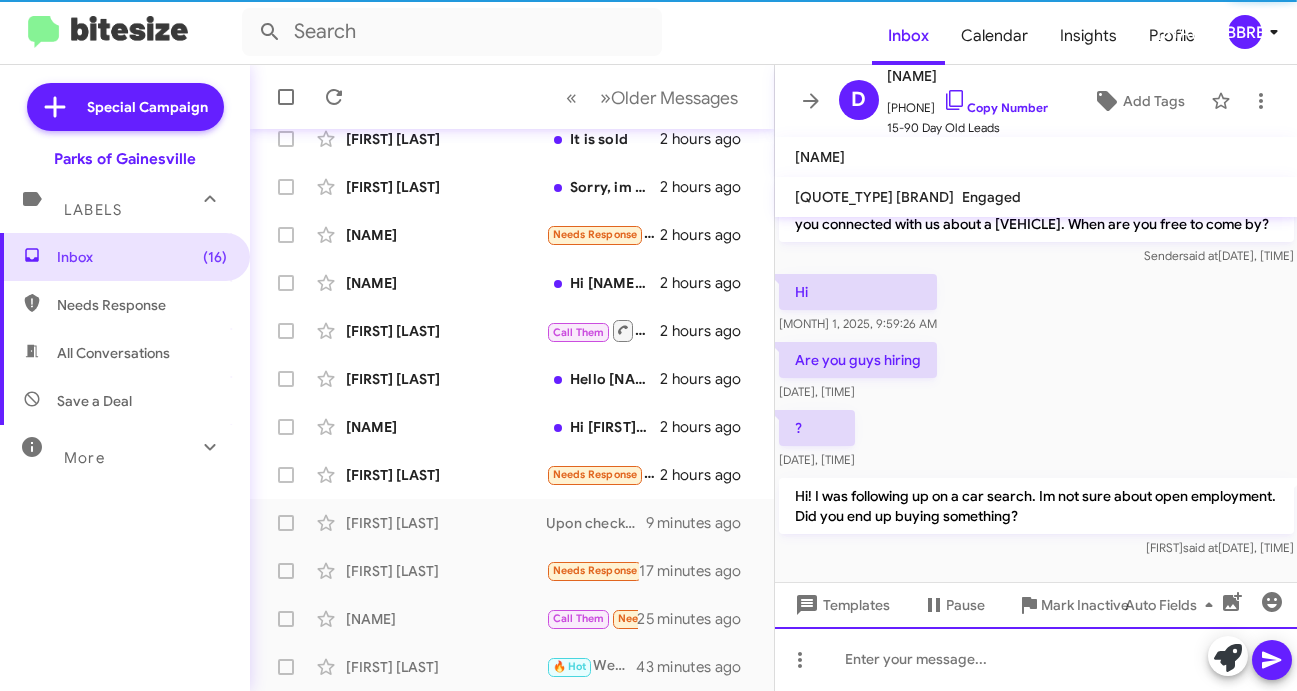 scroll, scrollTop: 60, scrollLeft: 0, axis: vertical 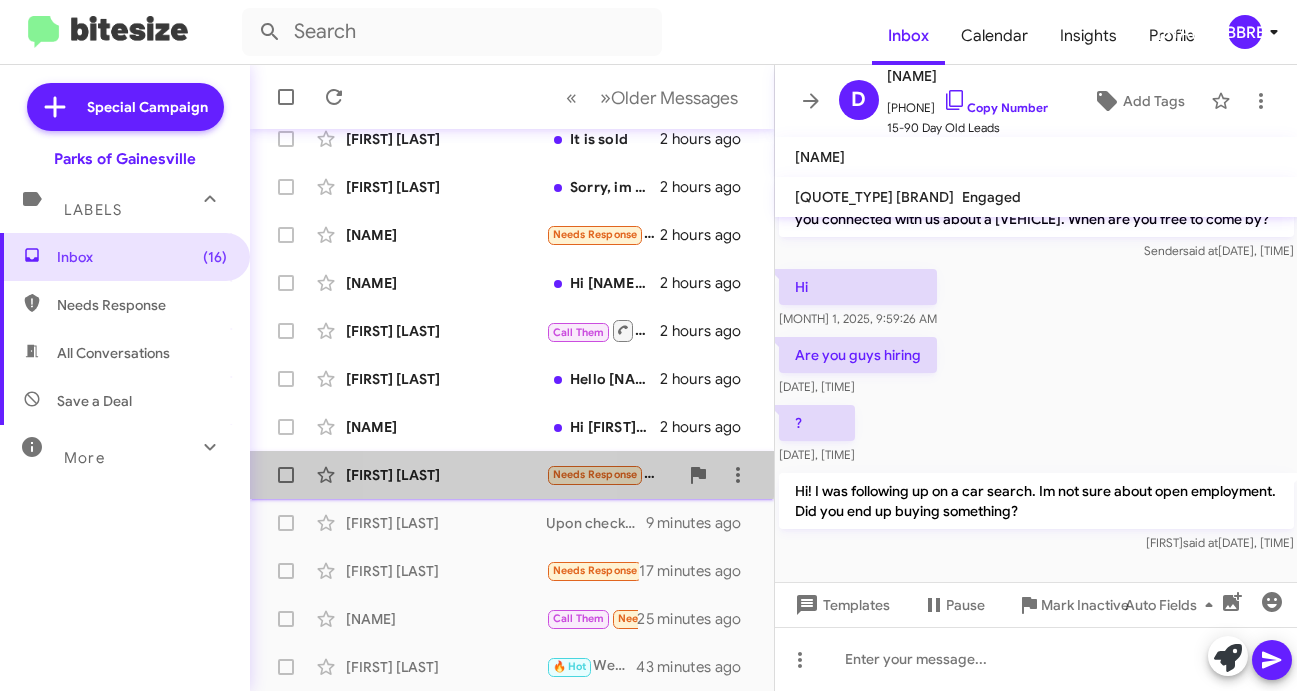 click on "[NAME] Needs Response I think I'm now interested in the Palisades. I'm still in the market, but won't come in until I see one on your lot that I like. Feel free to send me some options with the specifics I've mentioned to your associates [TIME_AGO]" 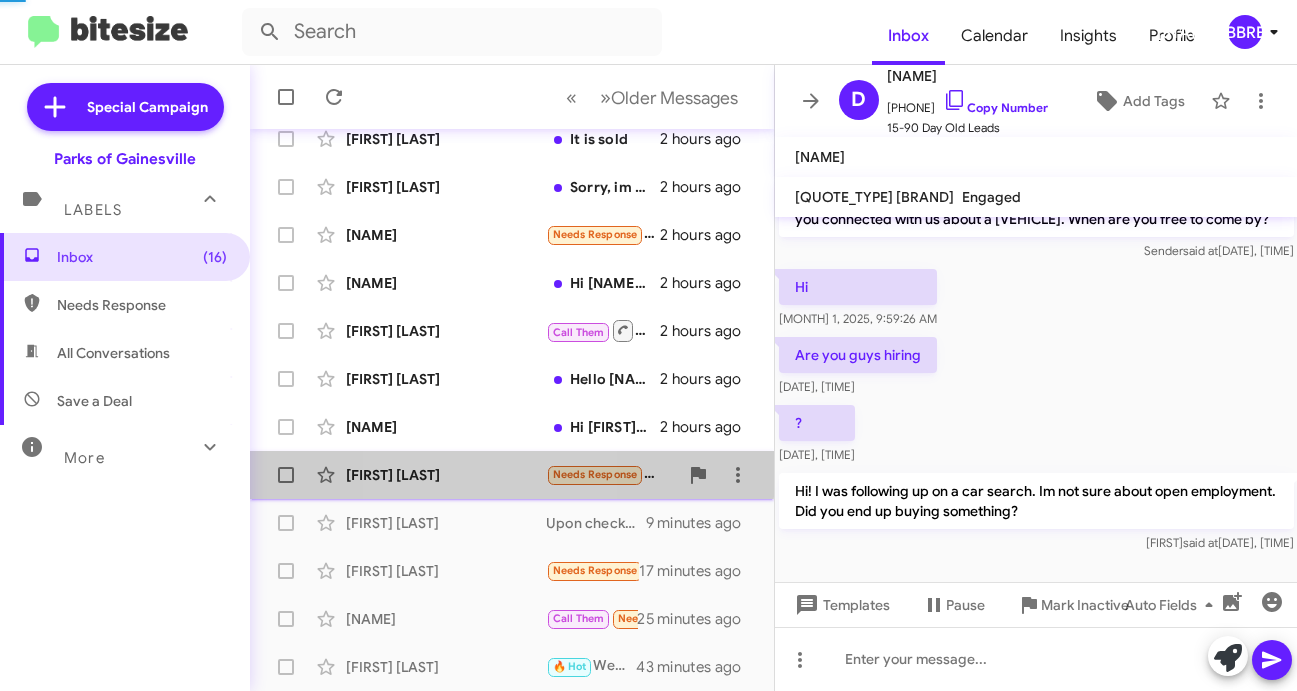 scroll, scrollTop: 0, scrollLeft: 0, axis: both 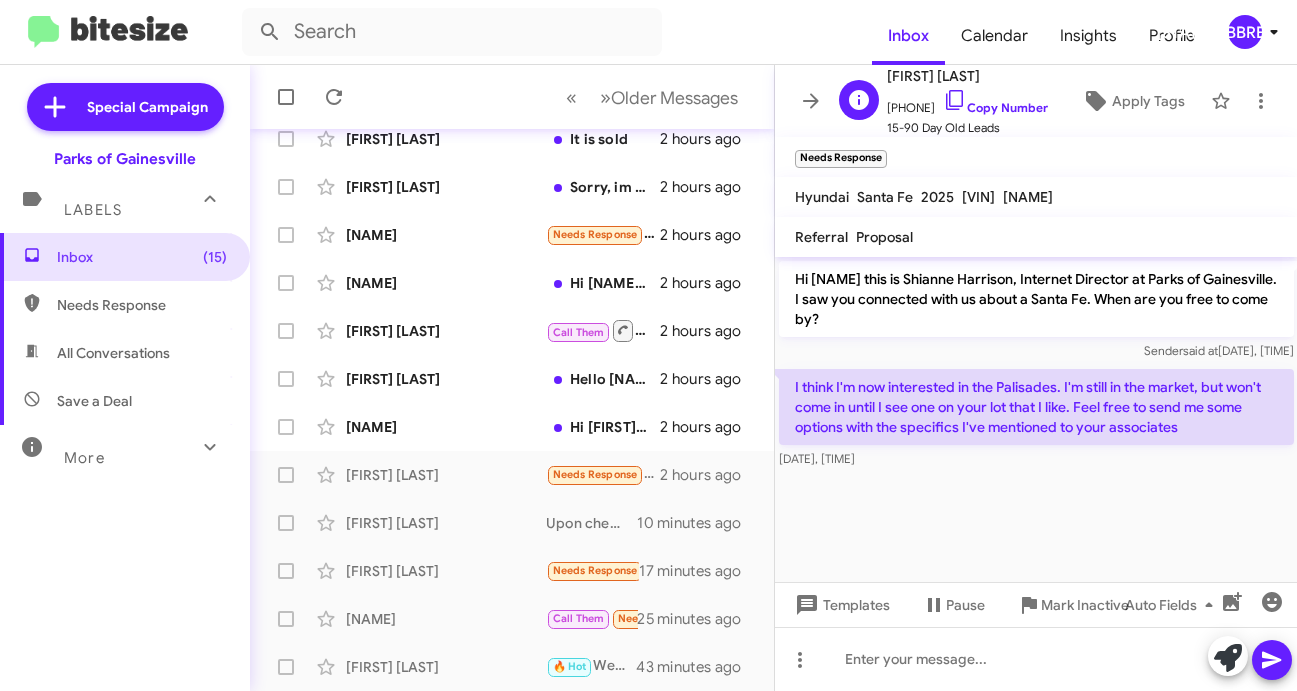 drag, startPoint x: 985, startPoint y: 80, endPoint x: 887, endPoint y: 76, distance: 98.0816 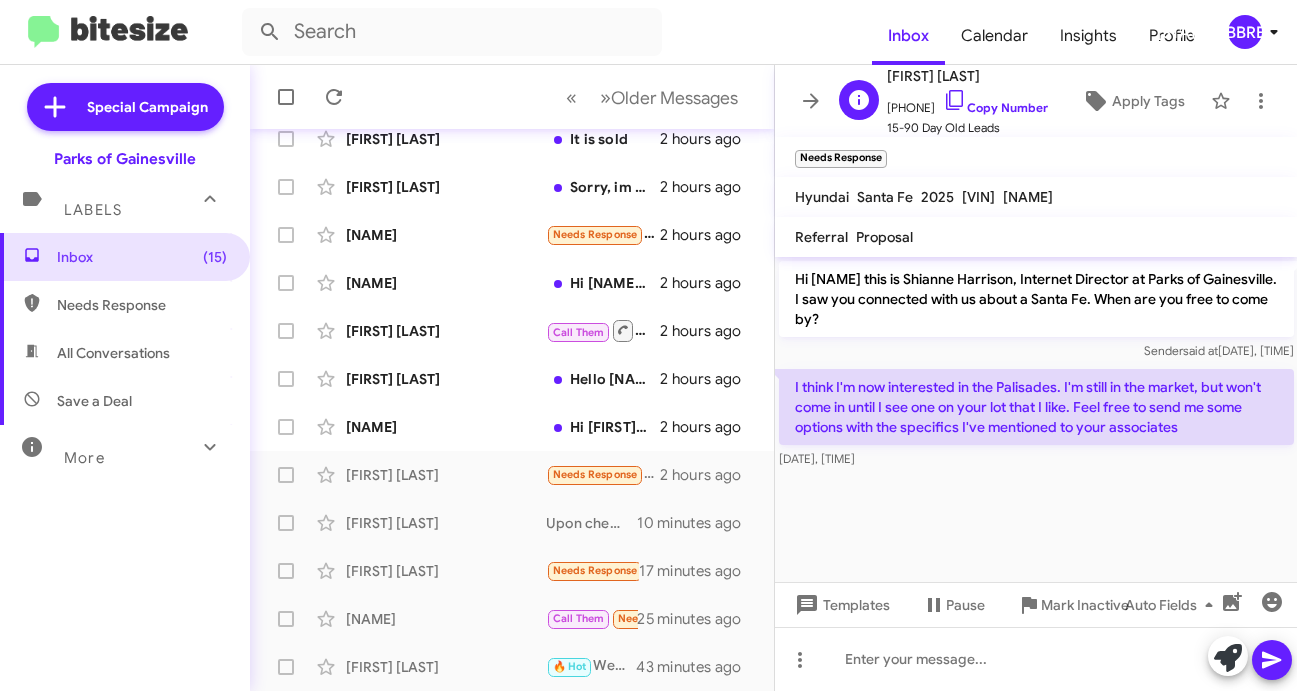 click on "[FIRST] [LAST]" 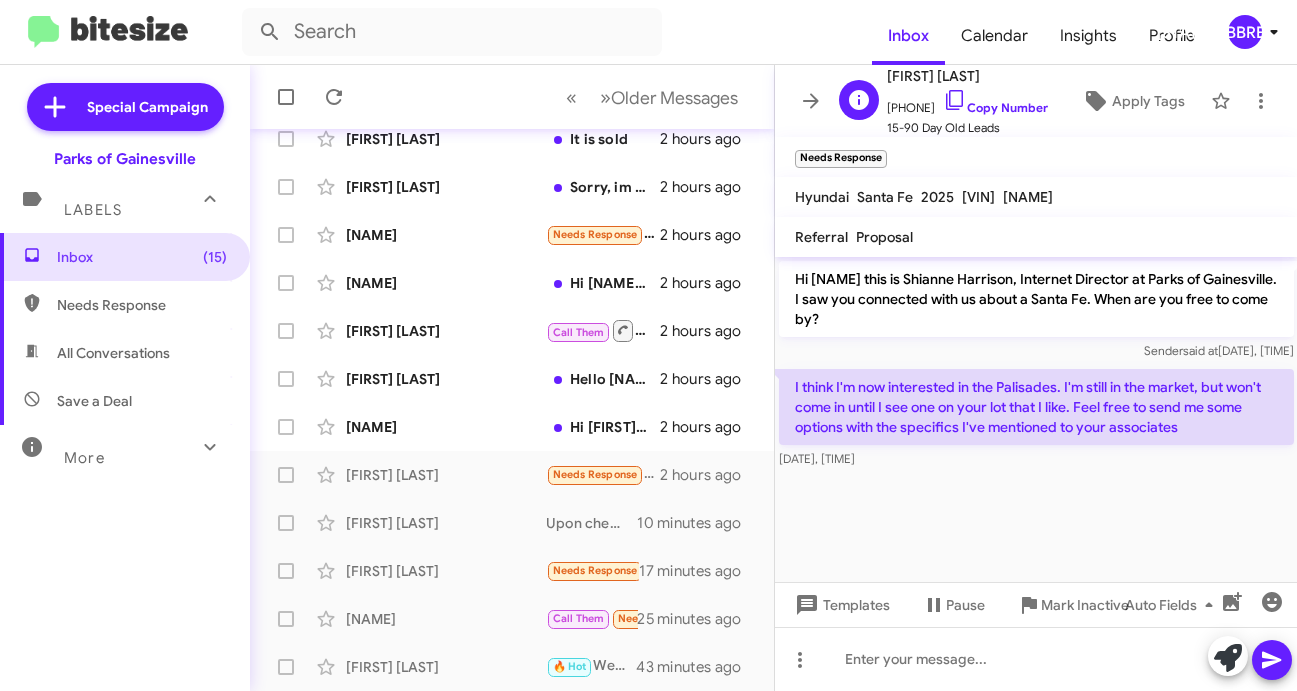 copy on "[FIRST] [LAST]" 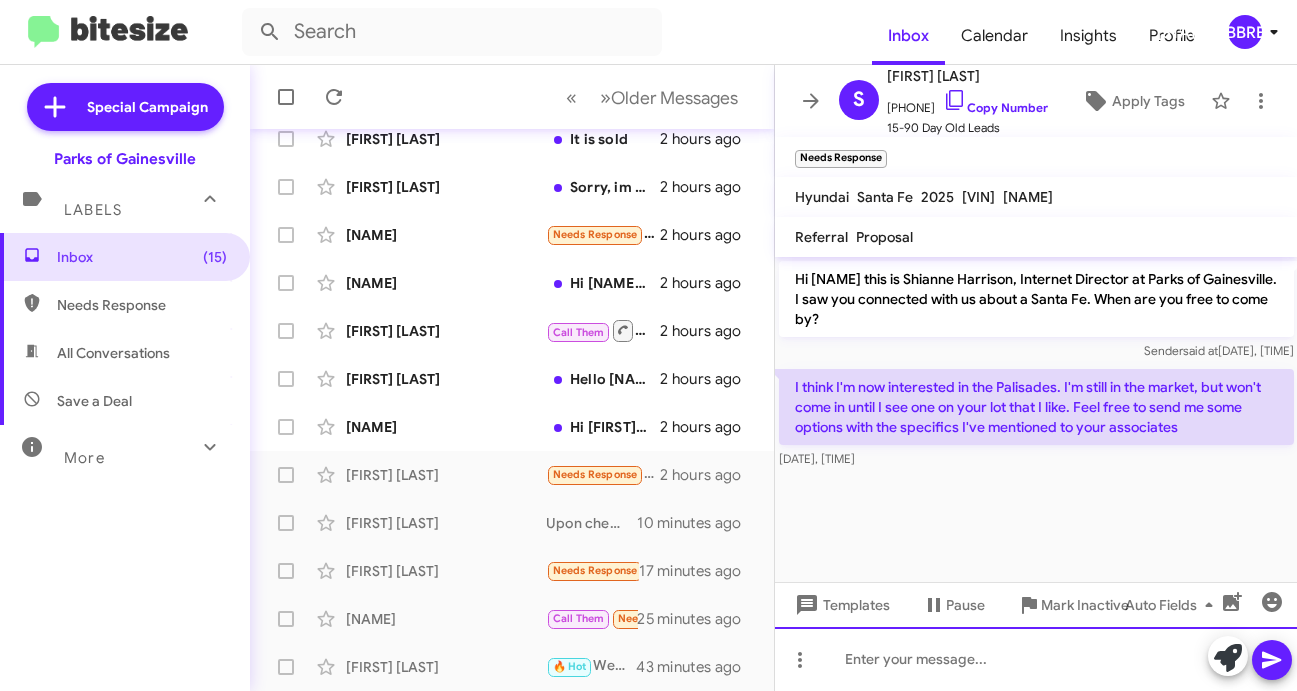 click 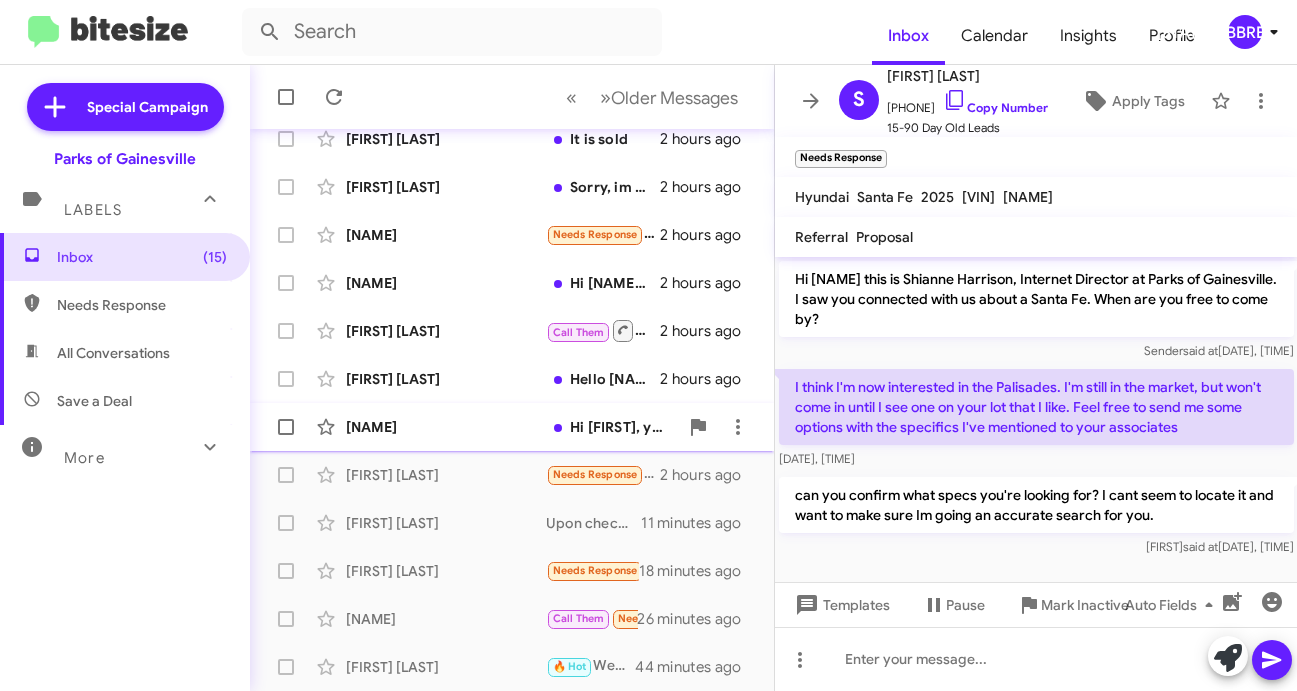 click on "[NAME]" 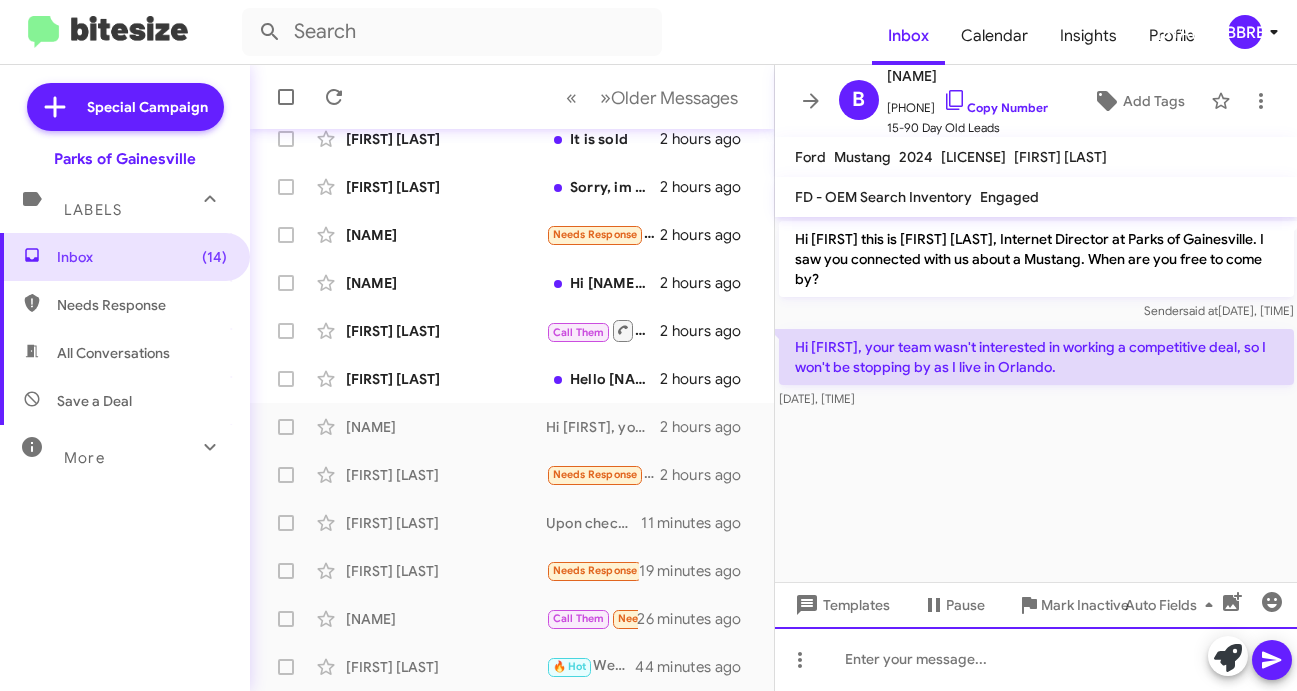 click 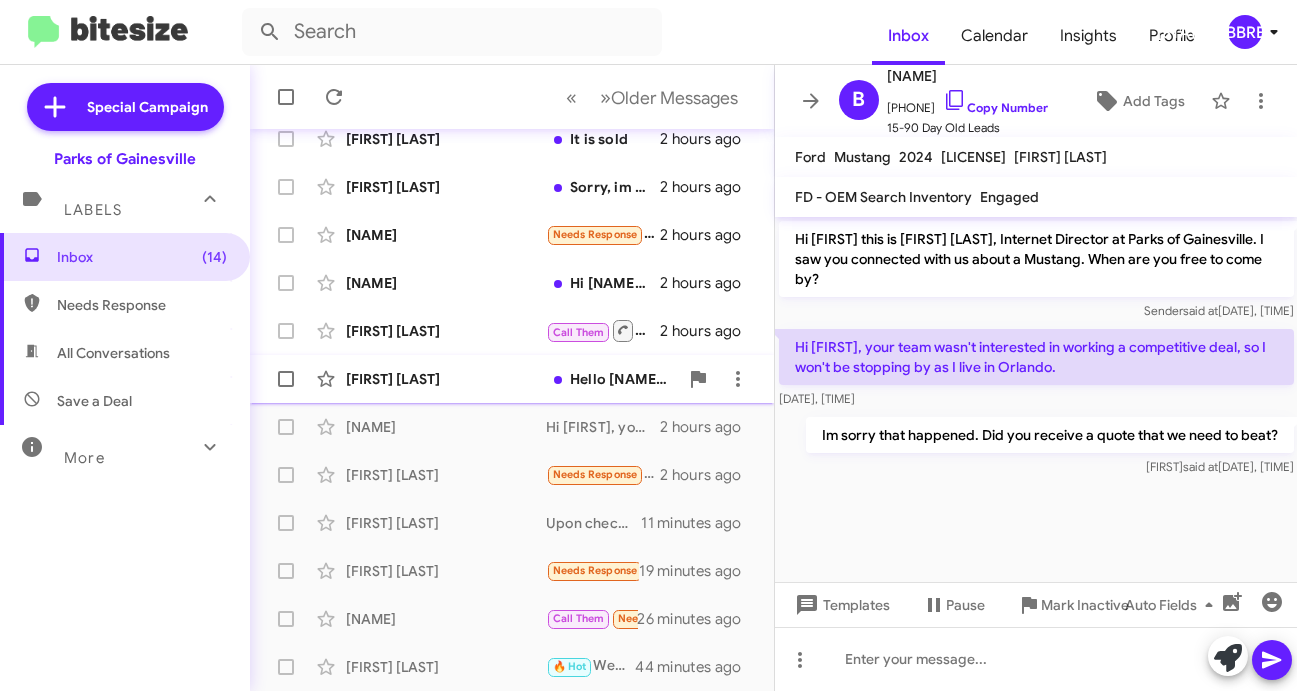 click on "[FIRST] [LAST]" 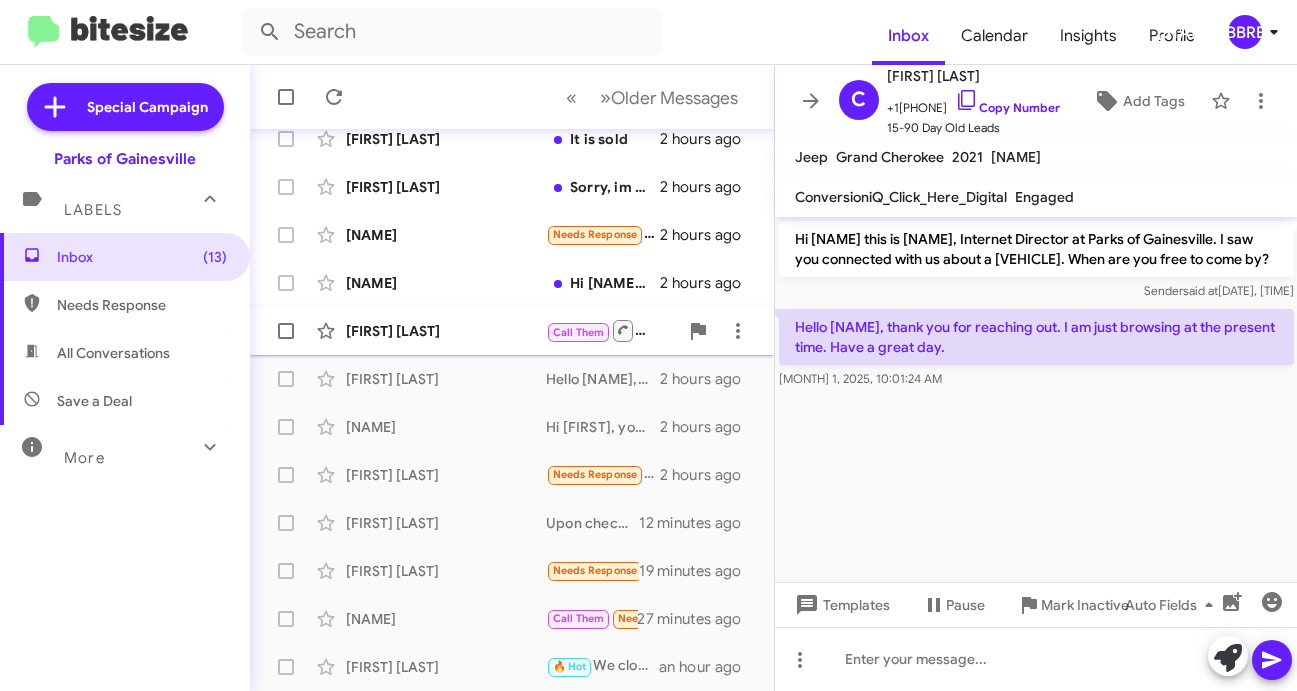 click on "[FIRST] [LAST]" 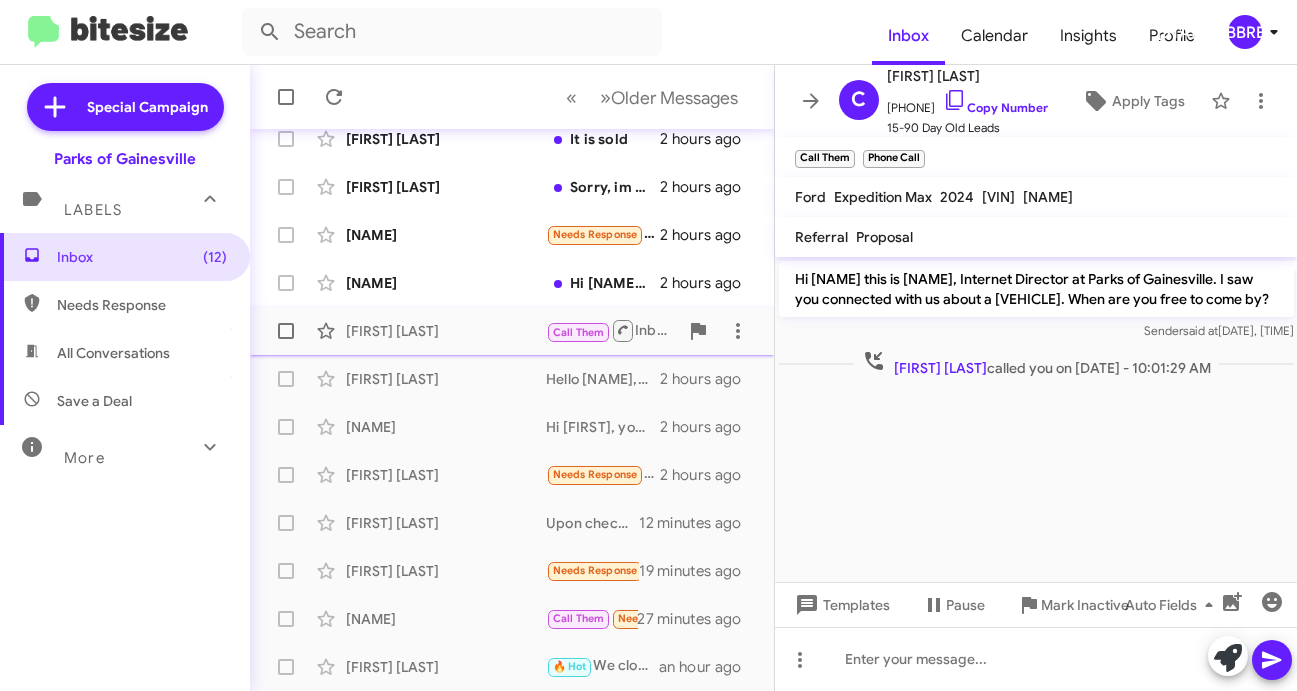 click on "[FIRST] [LAST]" 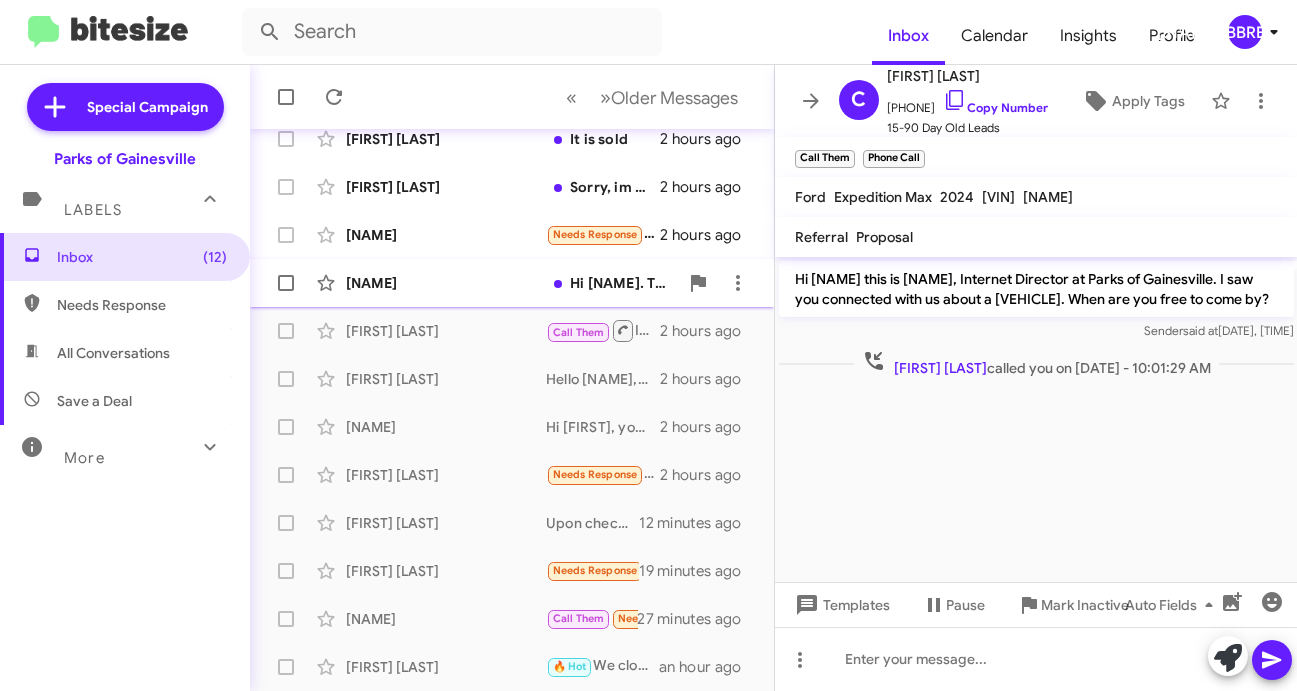 click on "[NAME]" 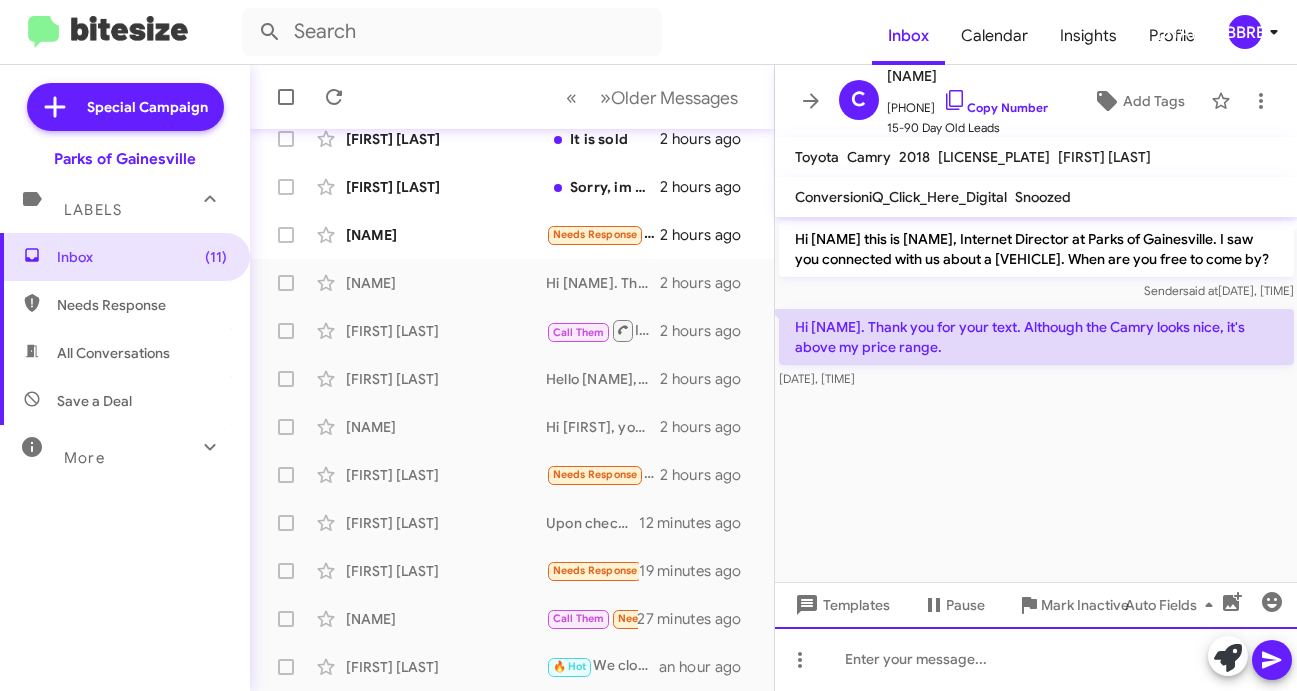 click 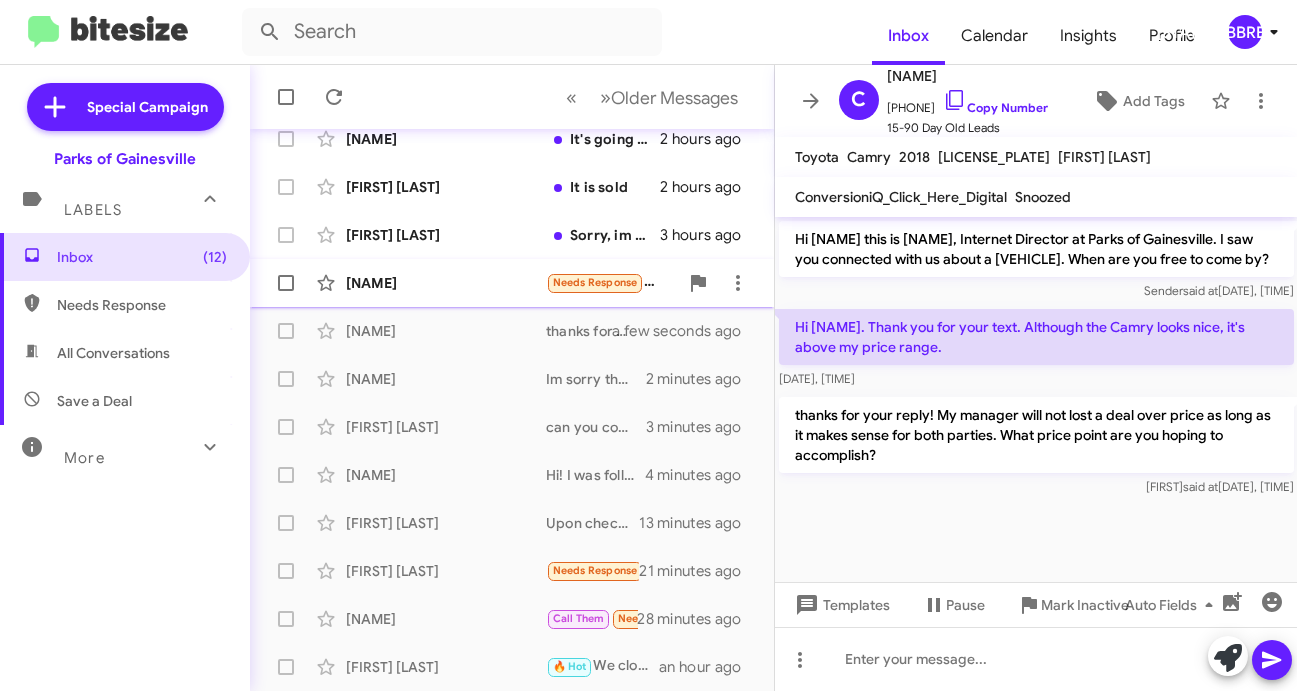 click on "[NAME]" 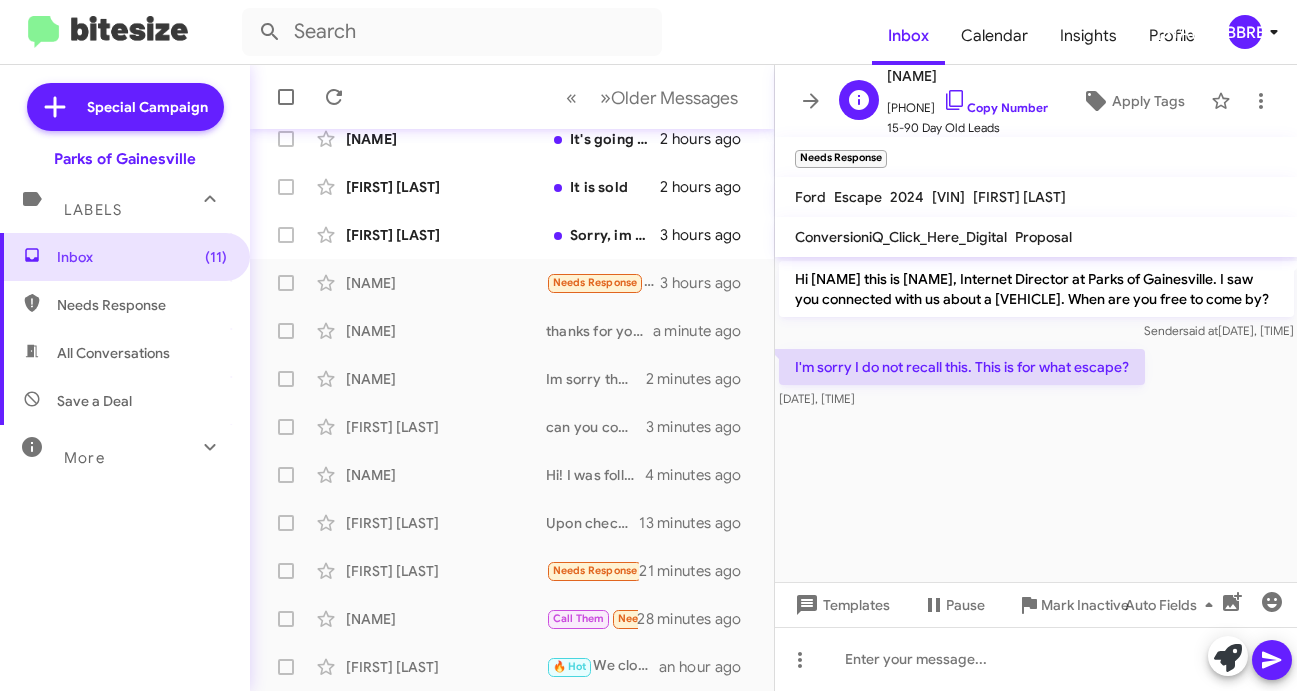 drag, startPoint x: 991, startPoint y: 80, endPoint x: 887, endPoint y: 82, distance: 104.019226 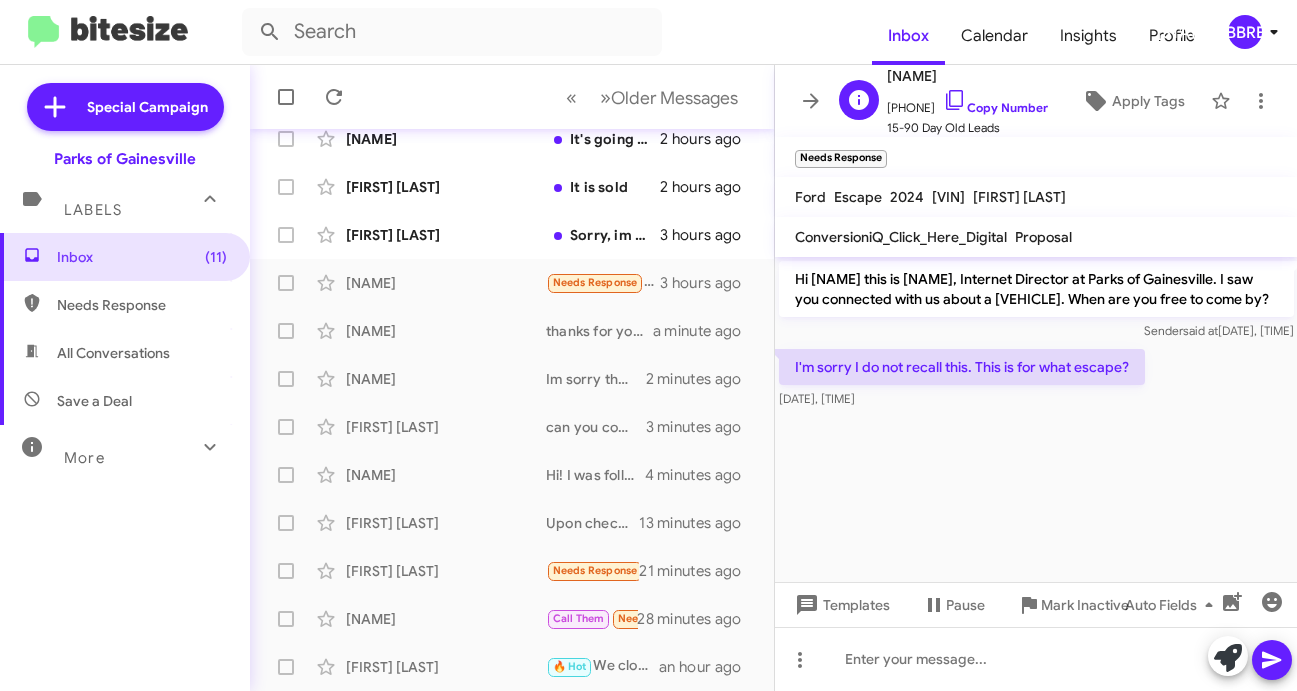 click on "[NAME]" 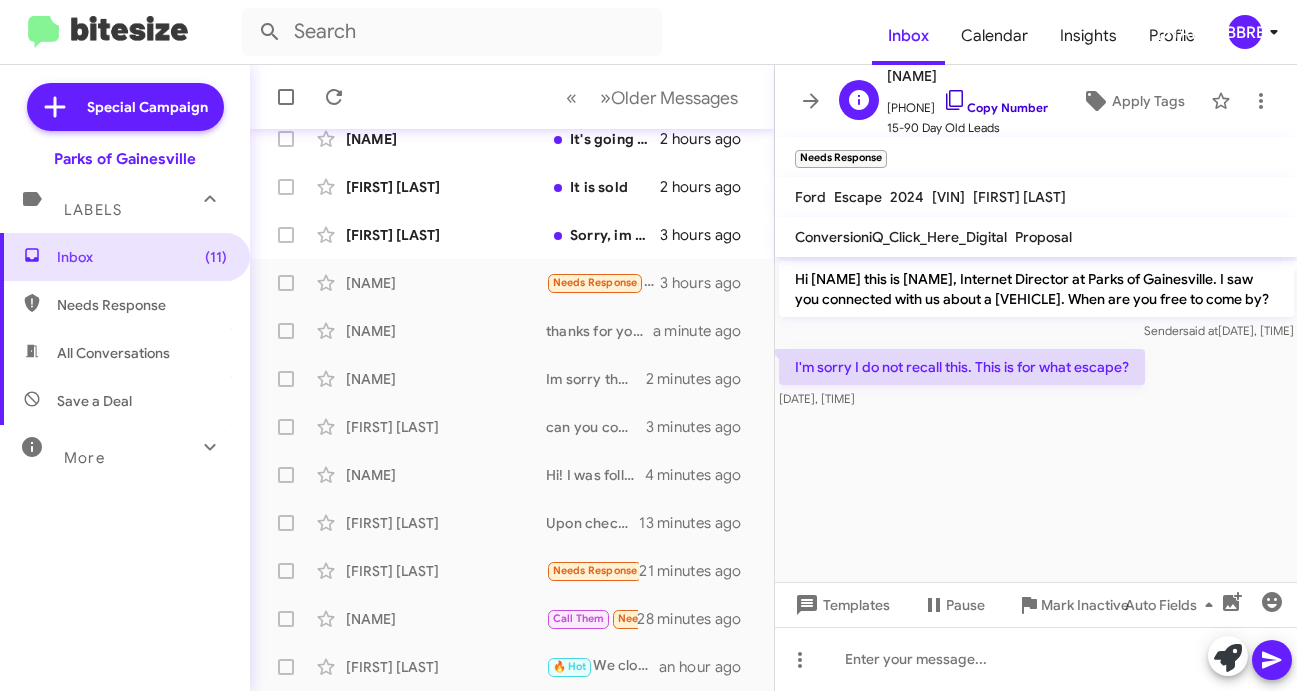 click 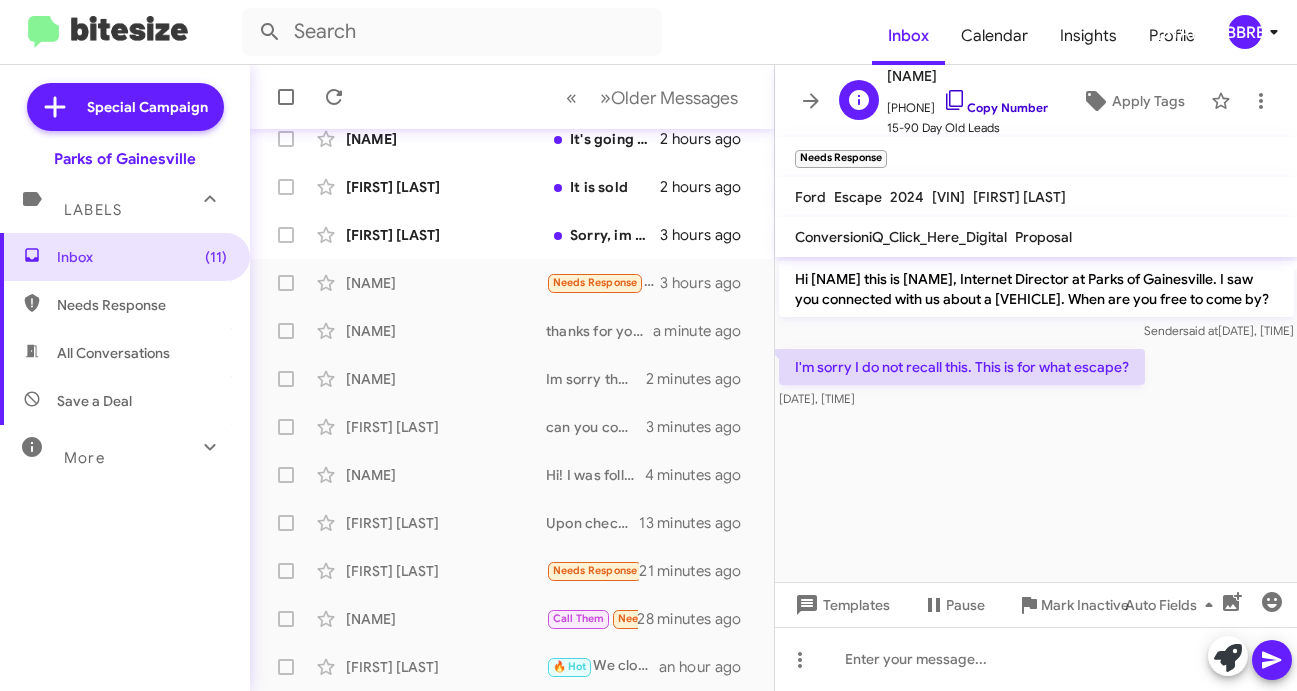 copy on "[NAME]" 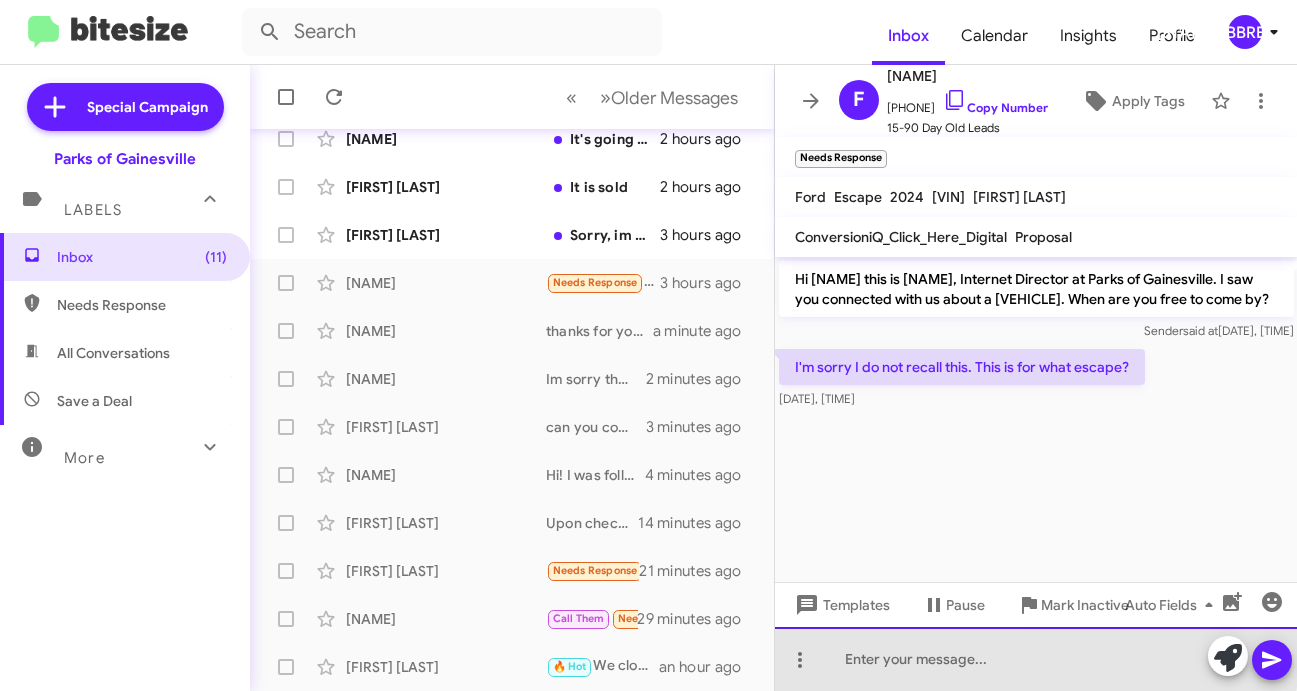 click 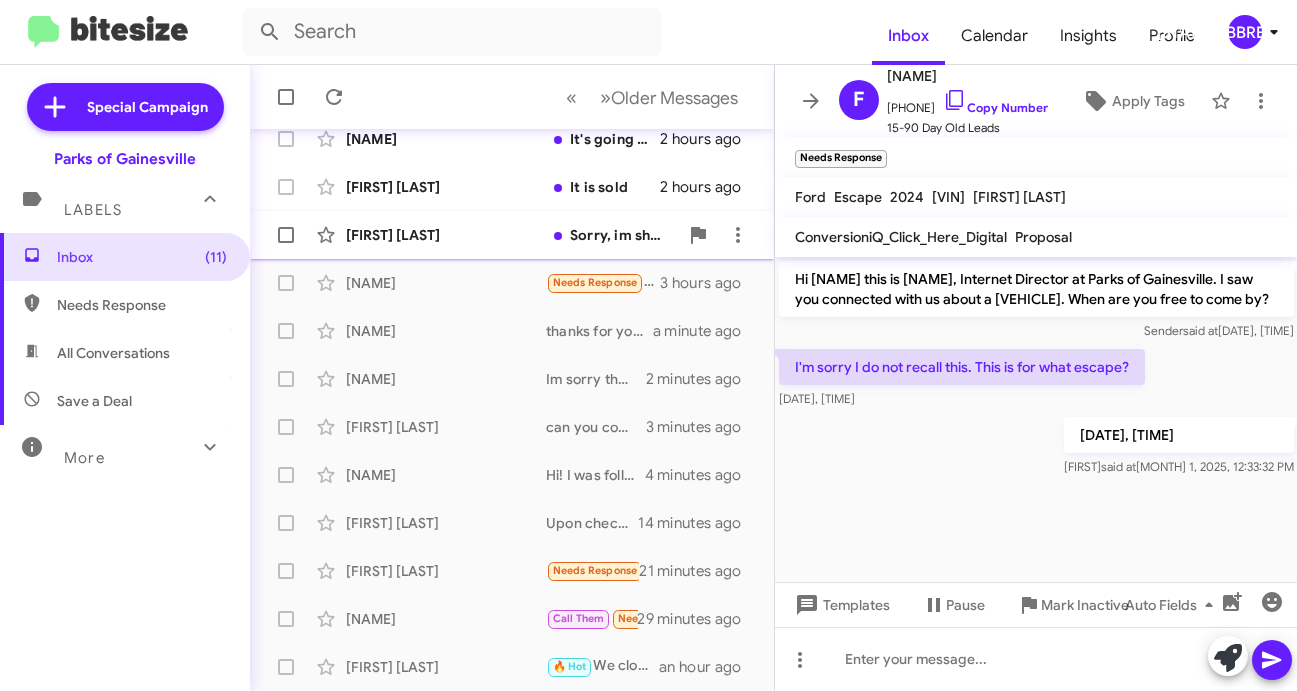 click on "[FIRST] [LAST]" 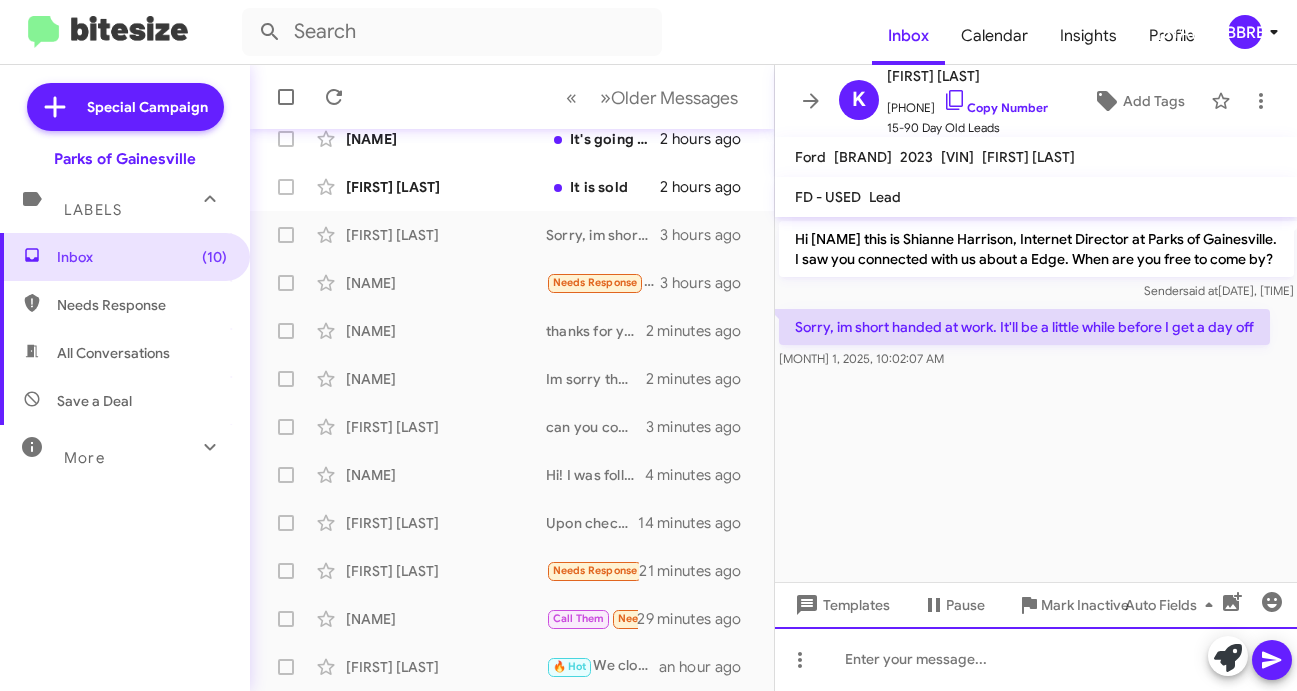 click 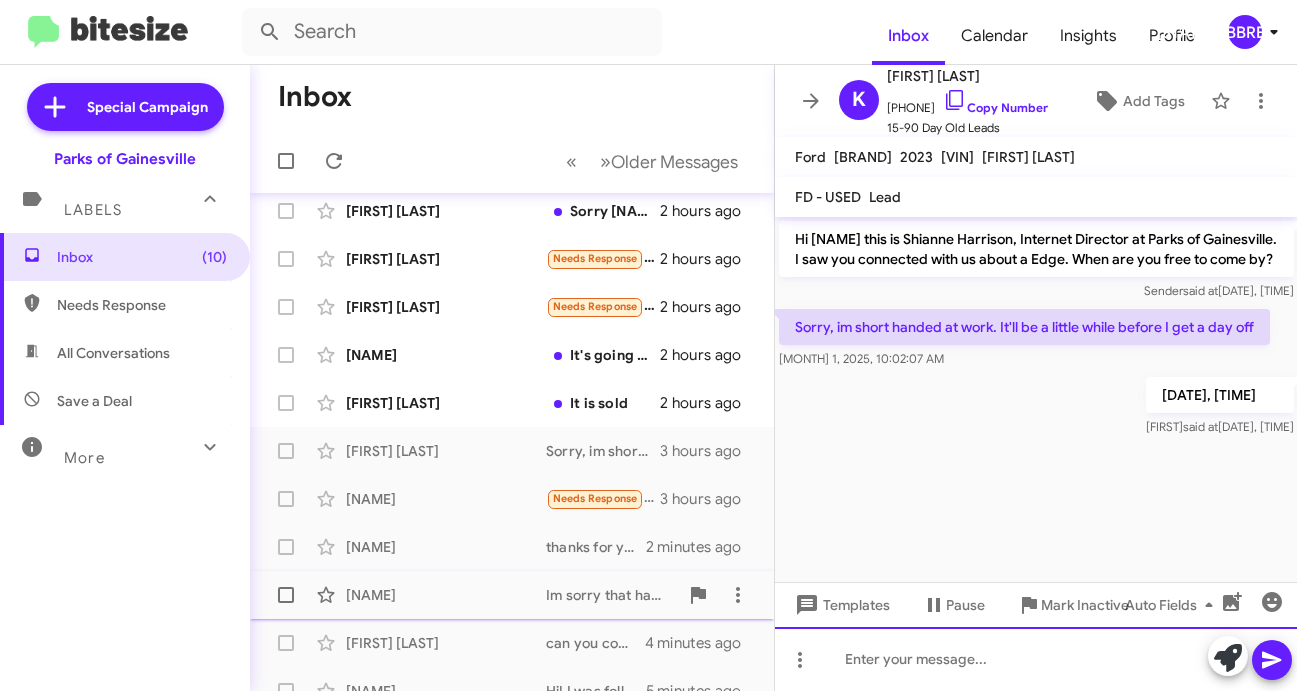 scroll, scrollTop: 235, scrollLeft: 0, axis: vertical 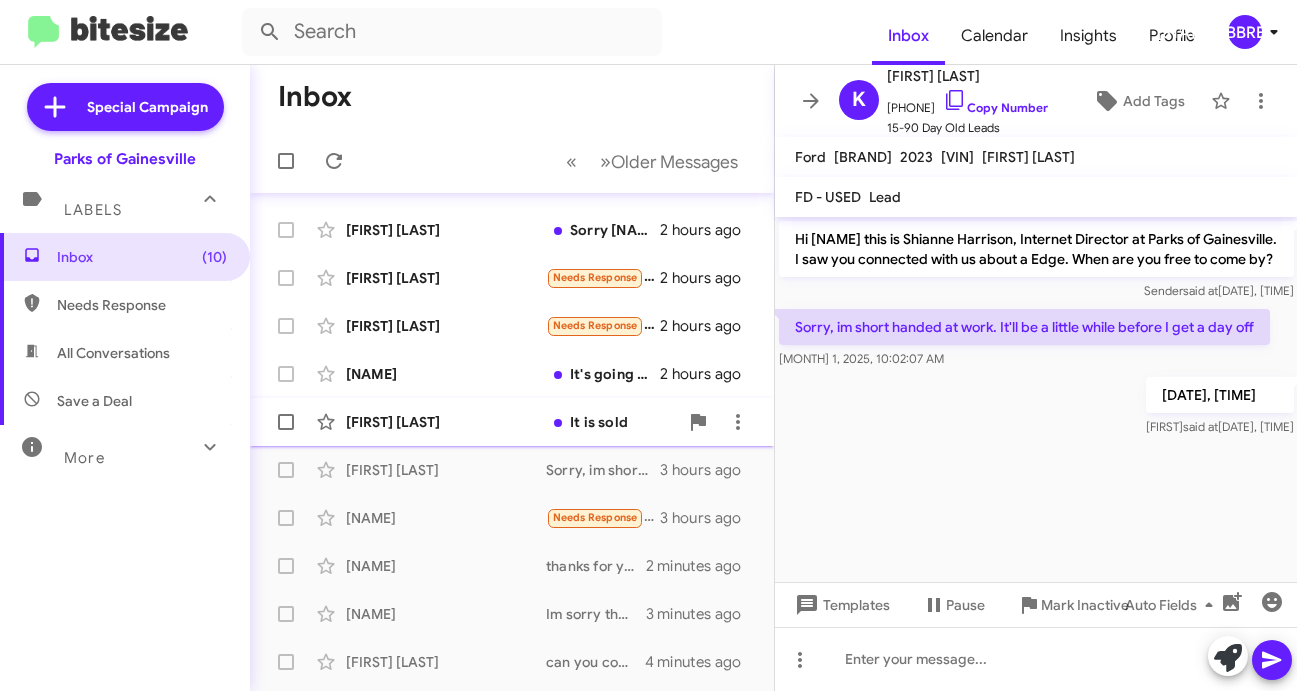 click on "[FIRST] [LAST]" 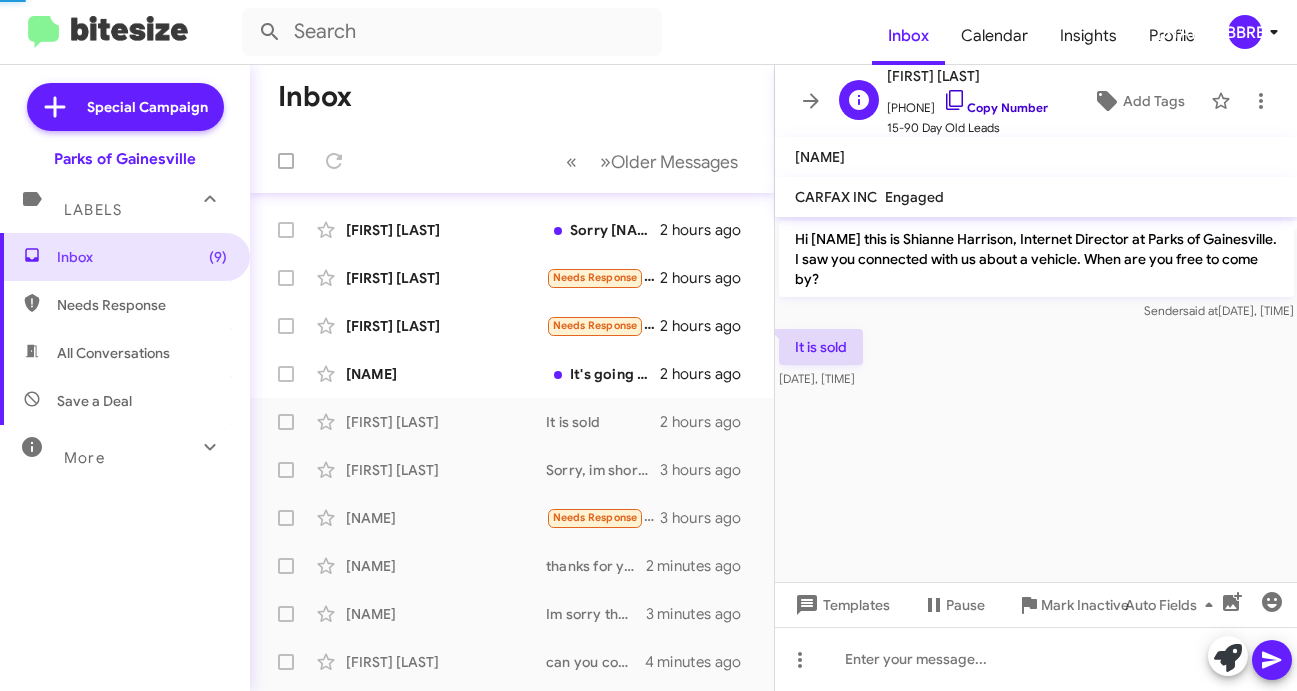 click 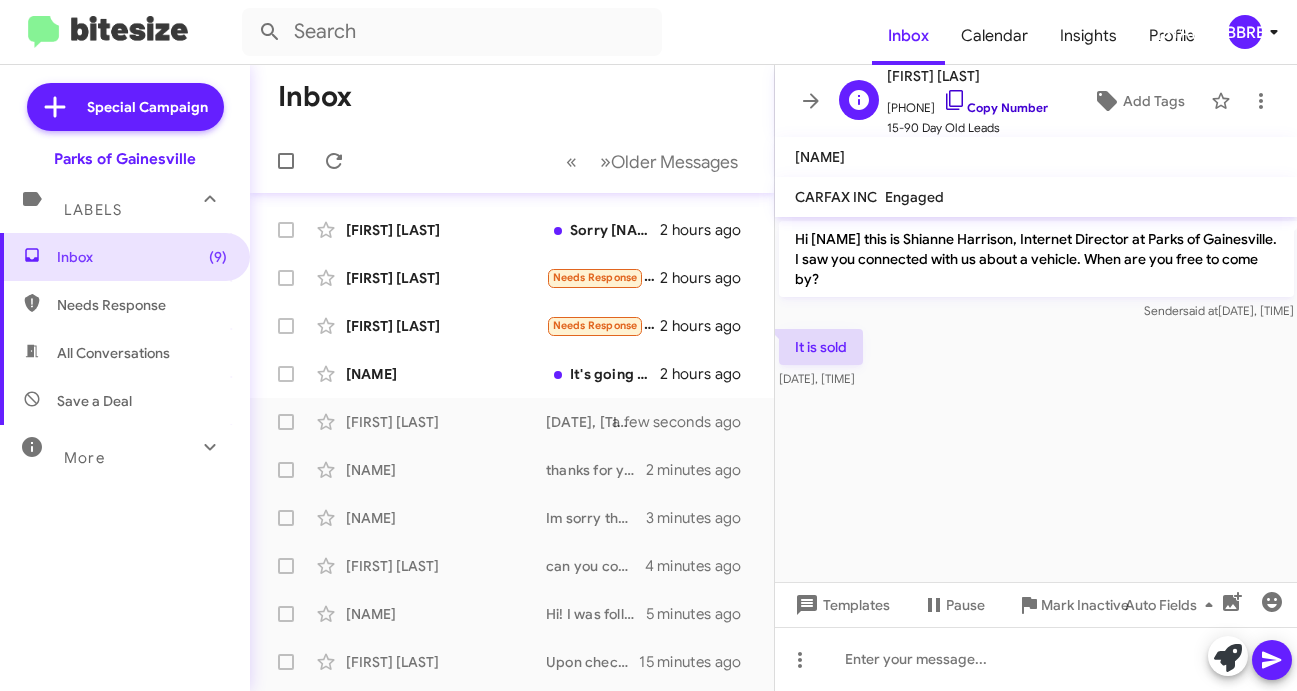 click 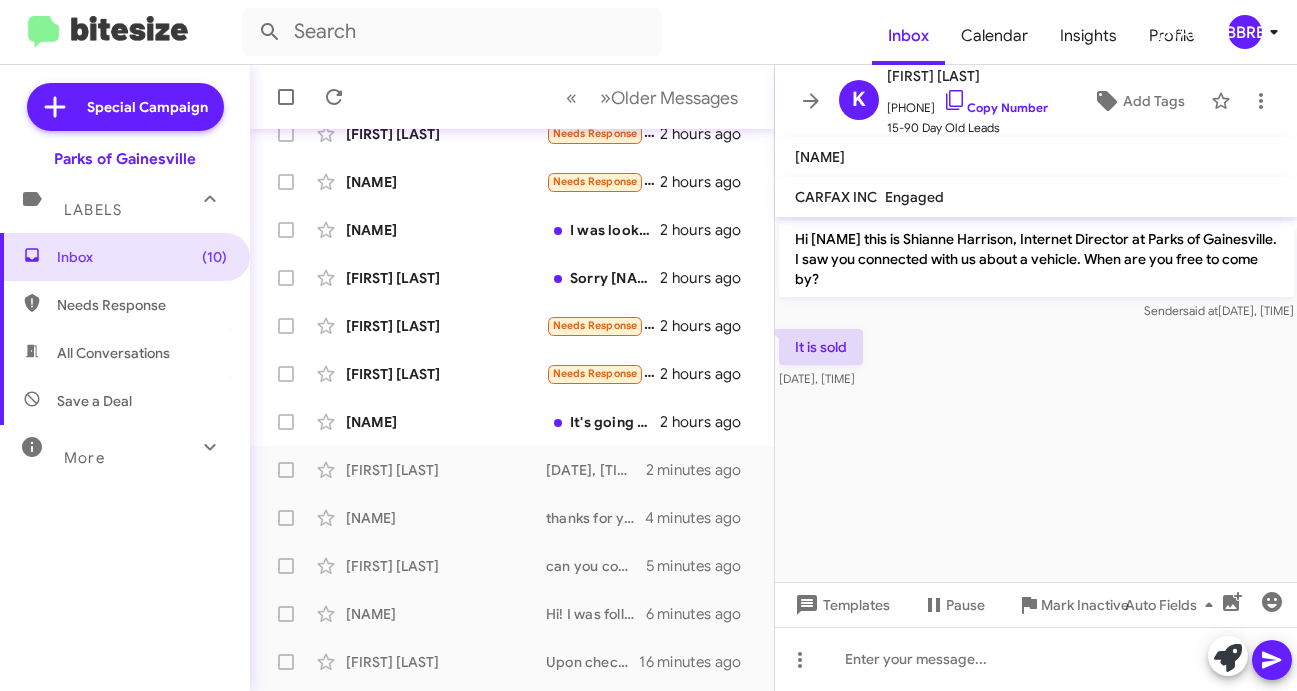 scroll, scrollTop: 283, scrollLeft: 0, axis: vertical 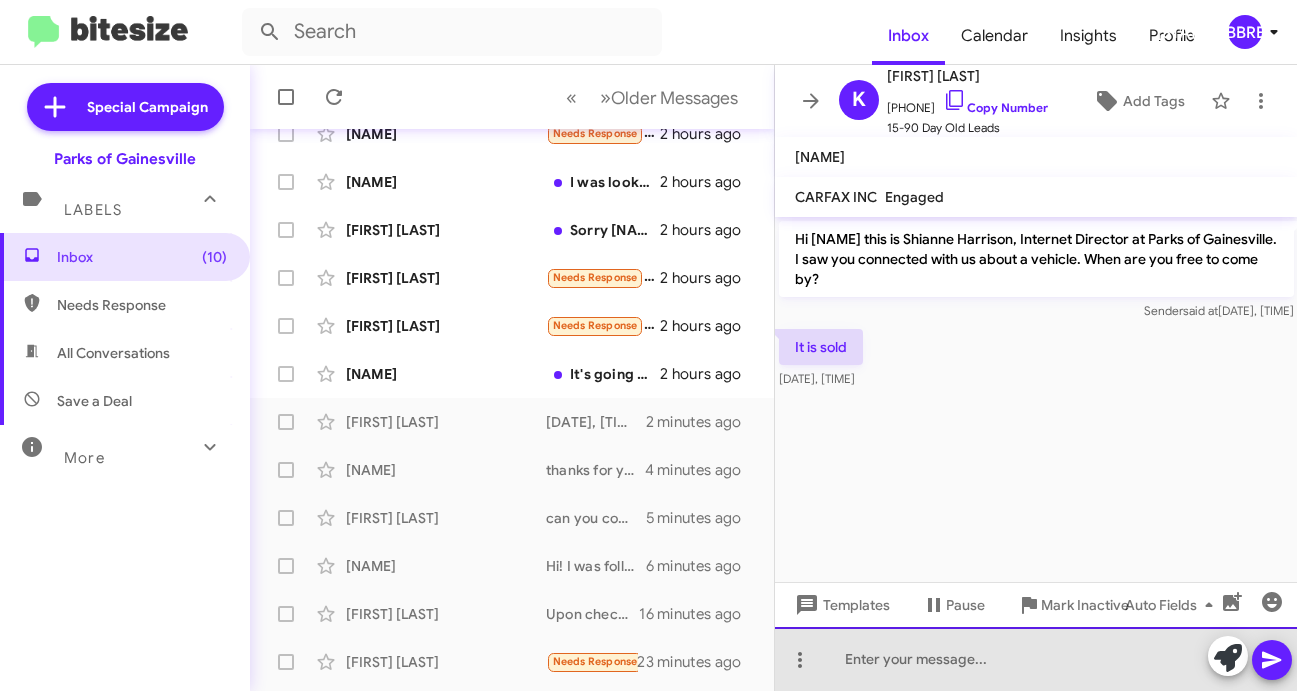 click 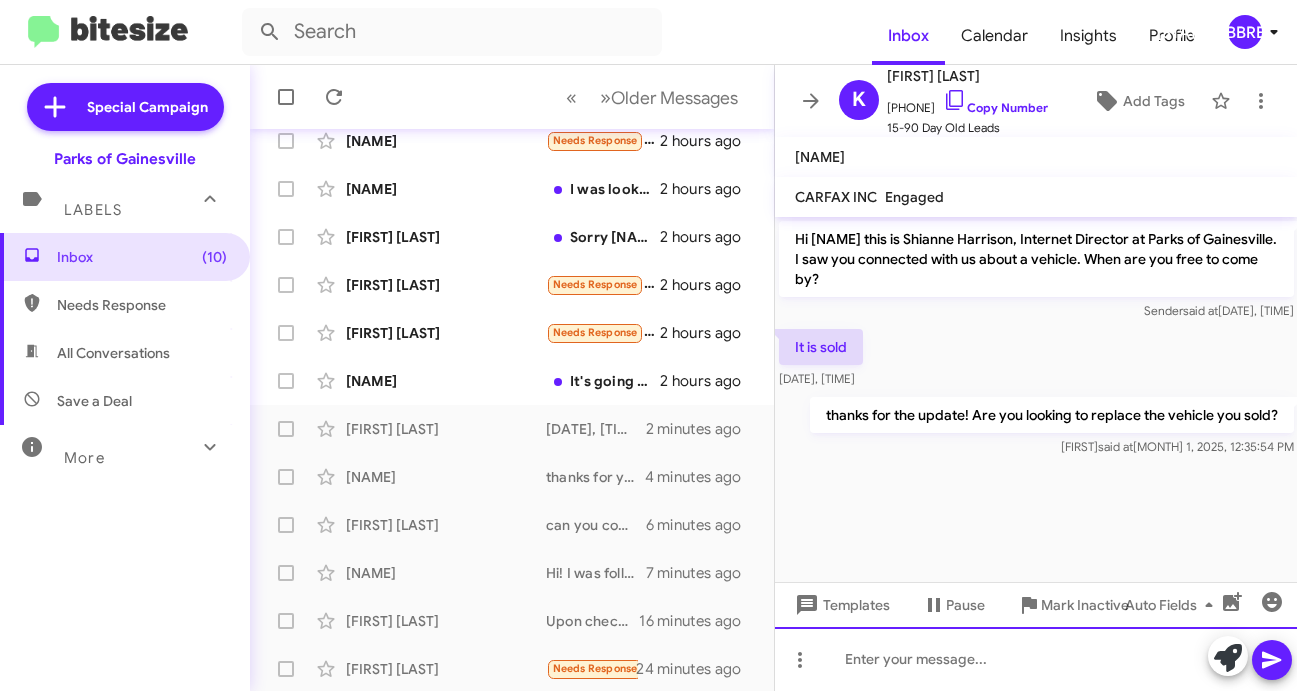 scroll, scrollTop: 277, scrollLeft: 0, axis: vertical 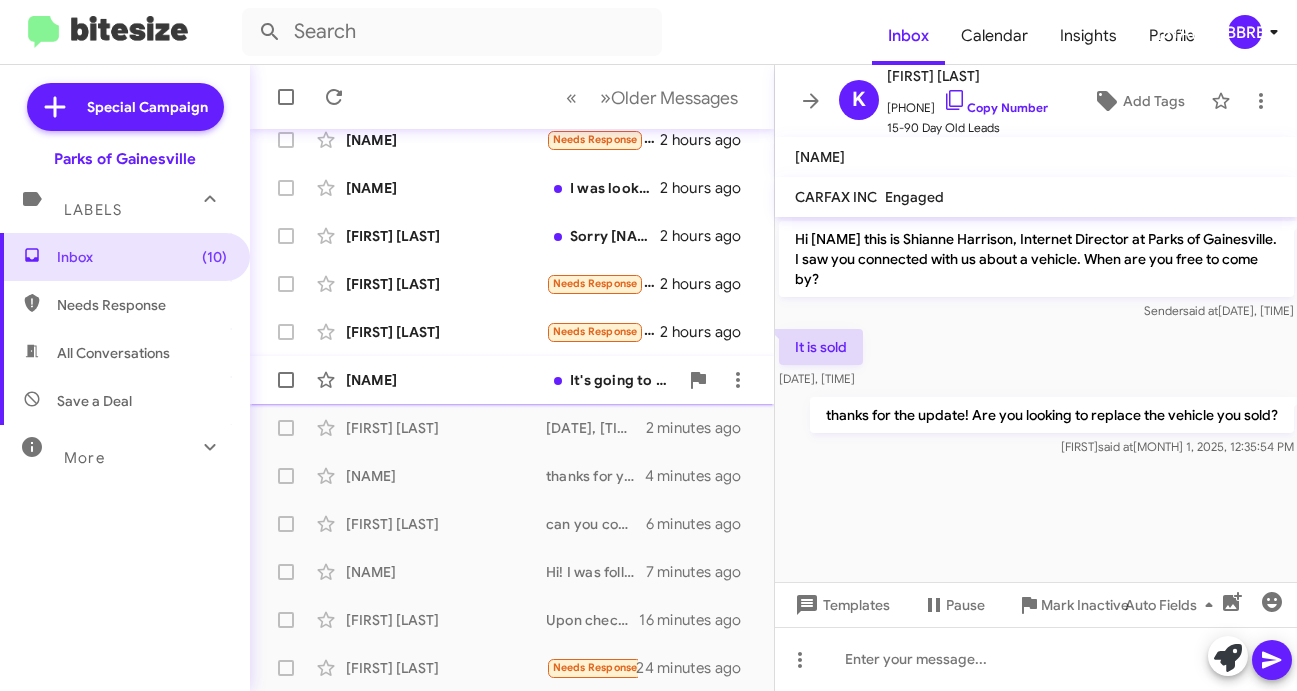 click on "[NAME]" 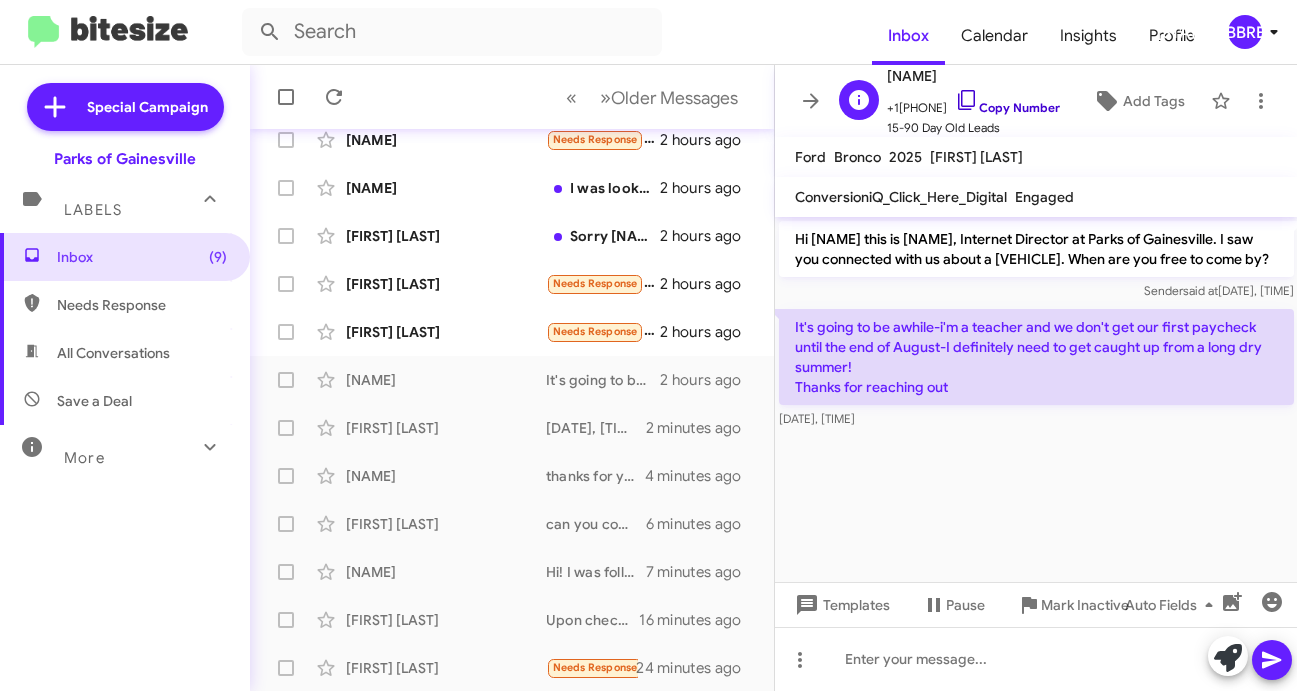 click 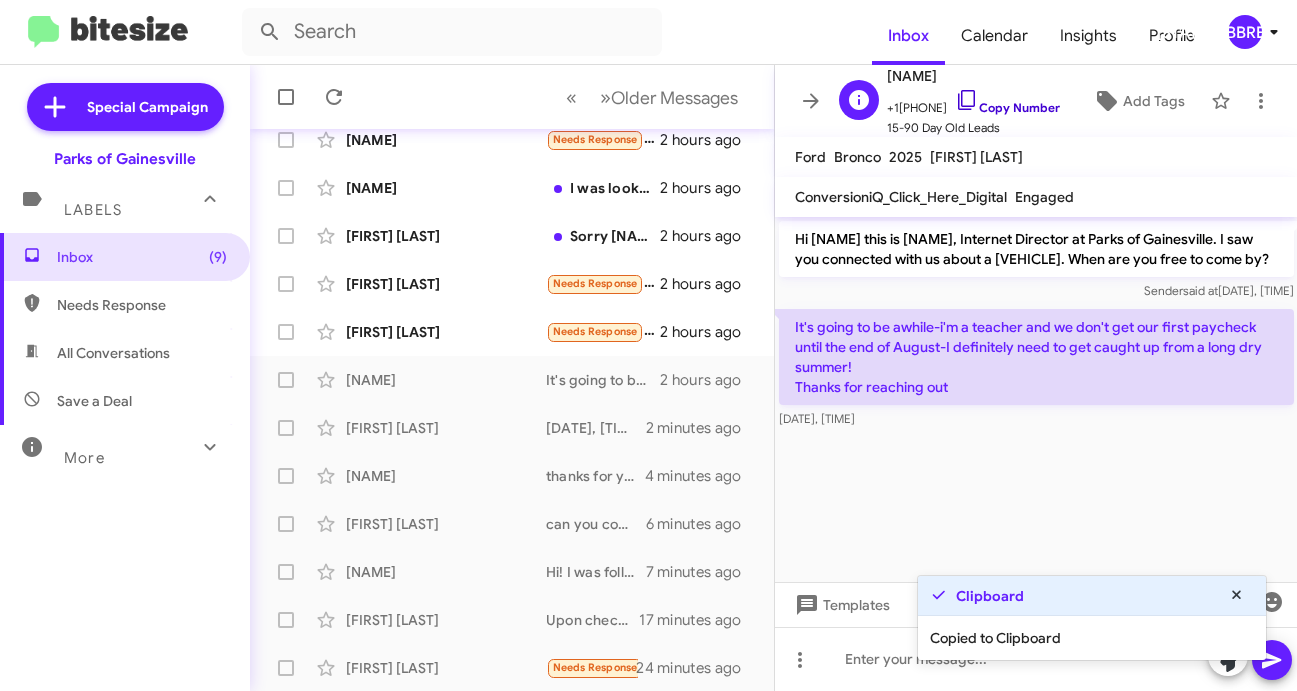 click 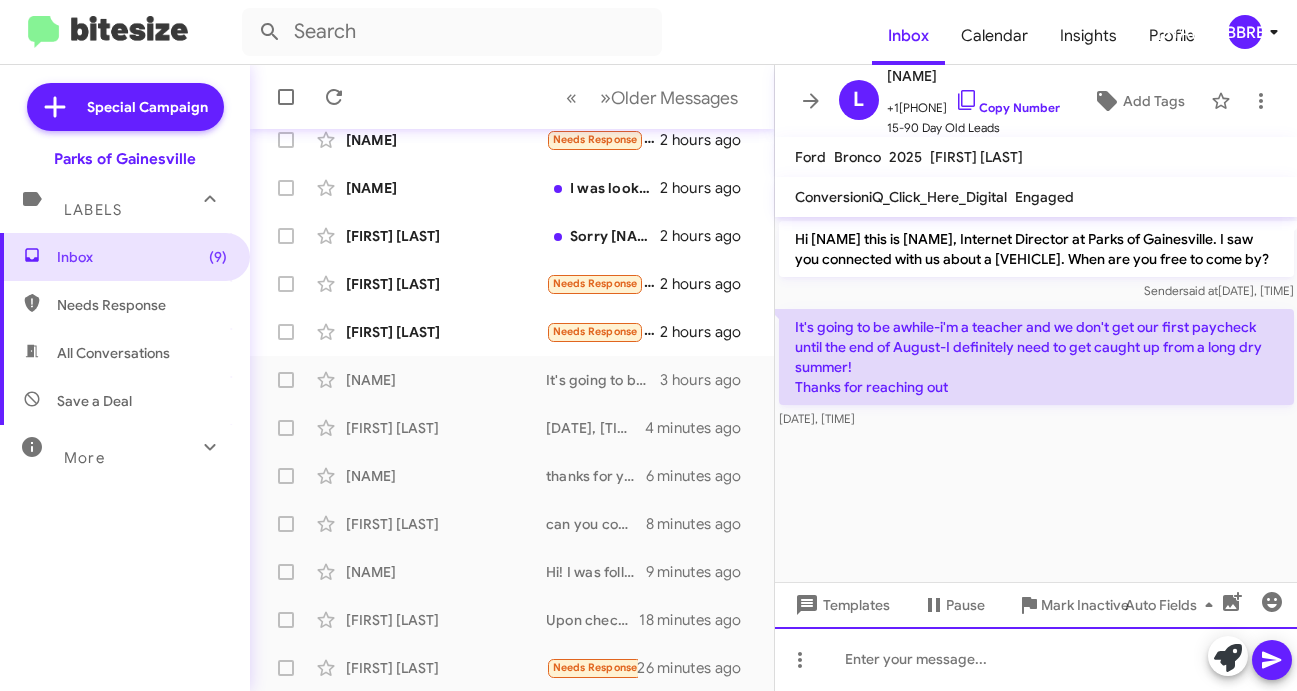 click 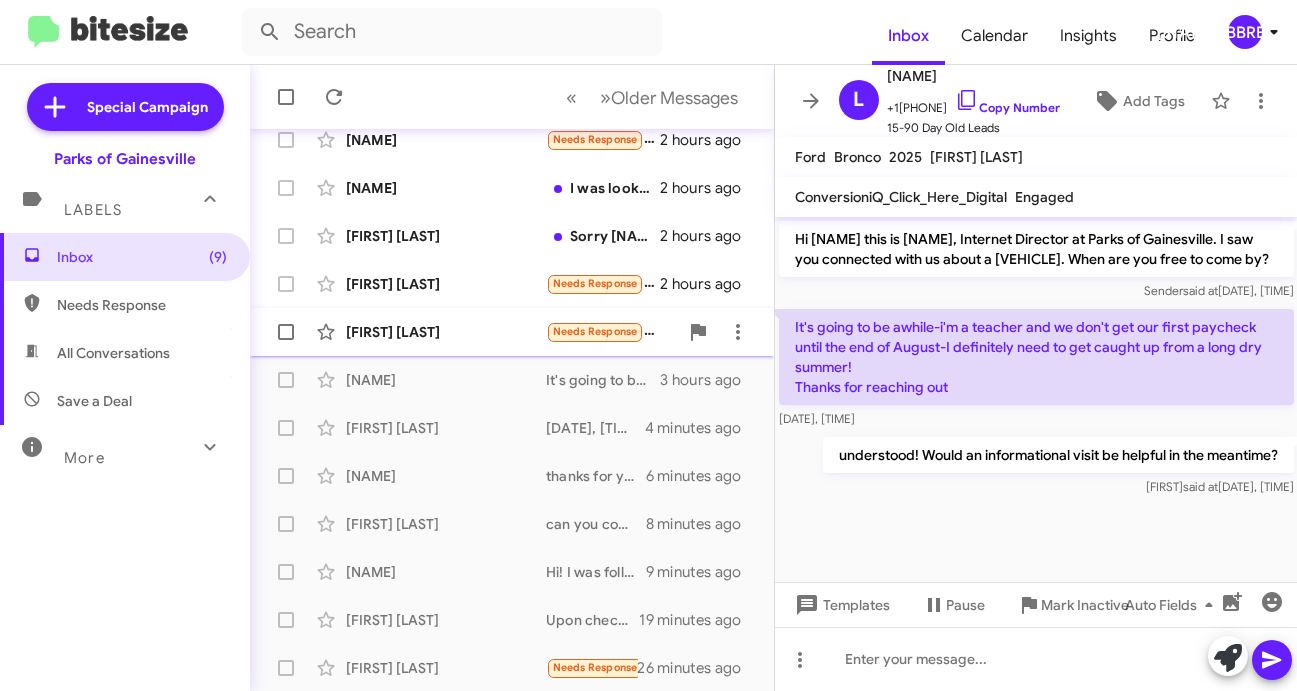 click on "[FIRST] [LAST]" 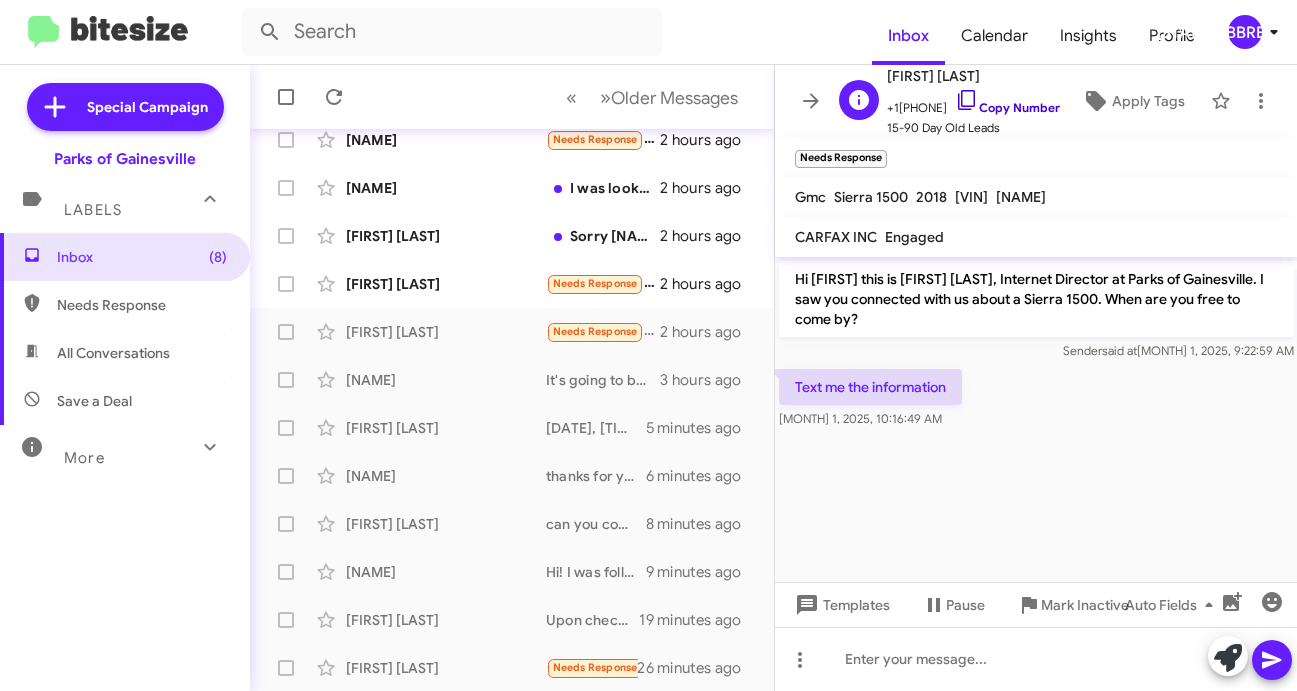click 